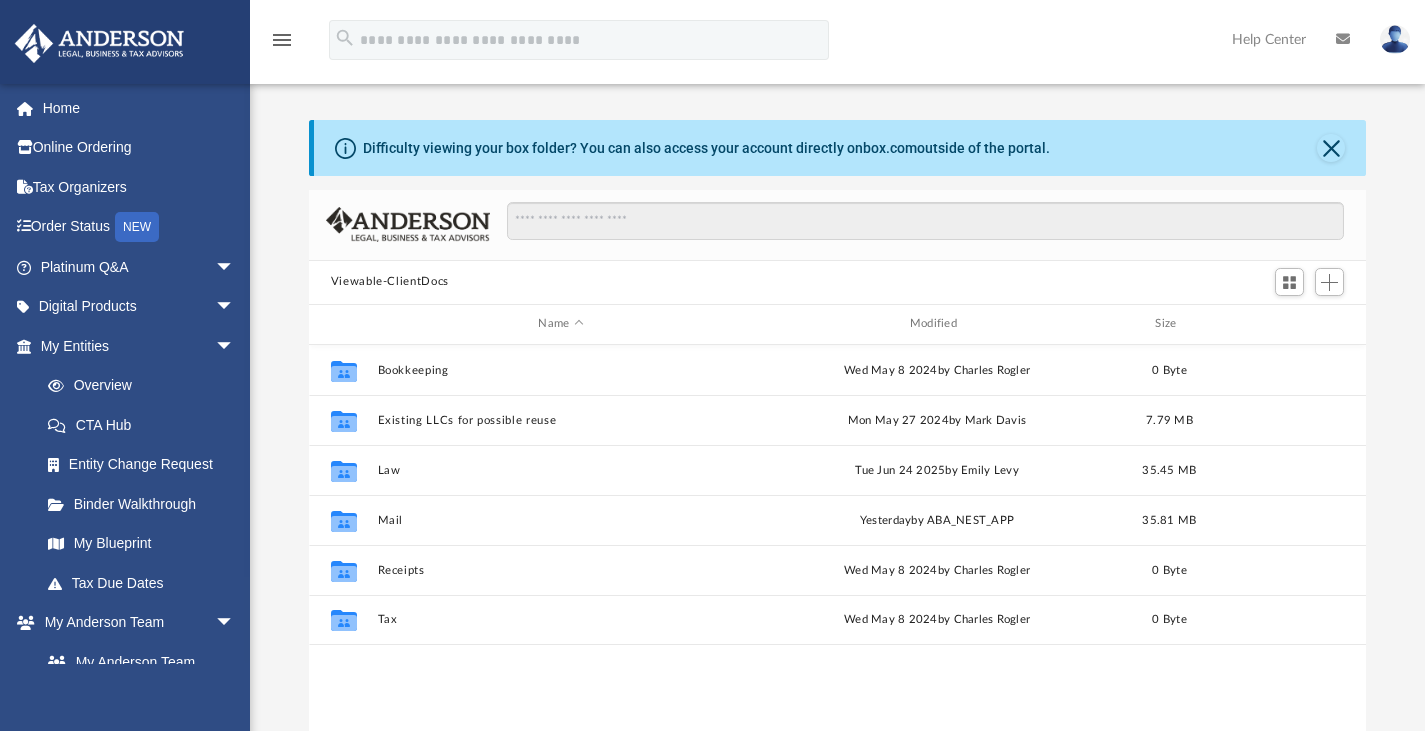 scroll, scrollTop: 0, scrollLeft: 0, axis: both 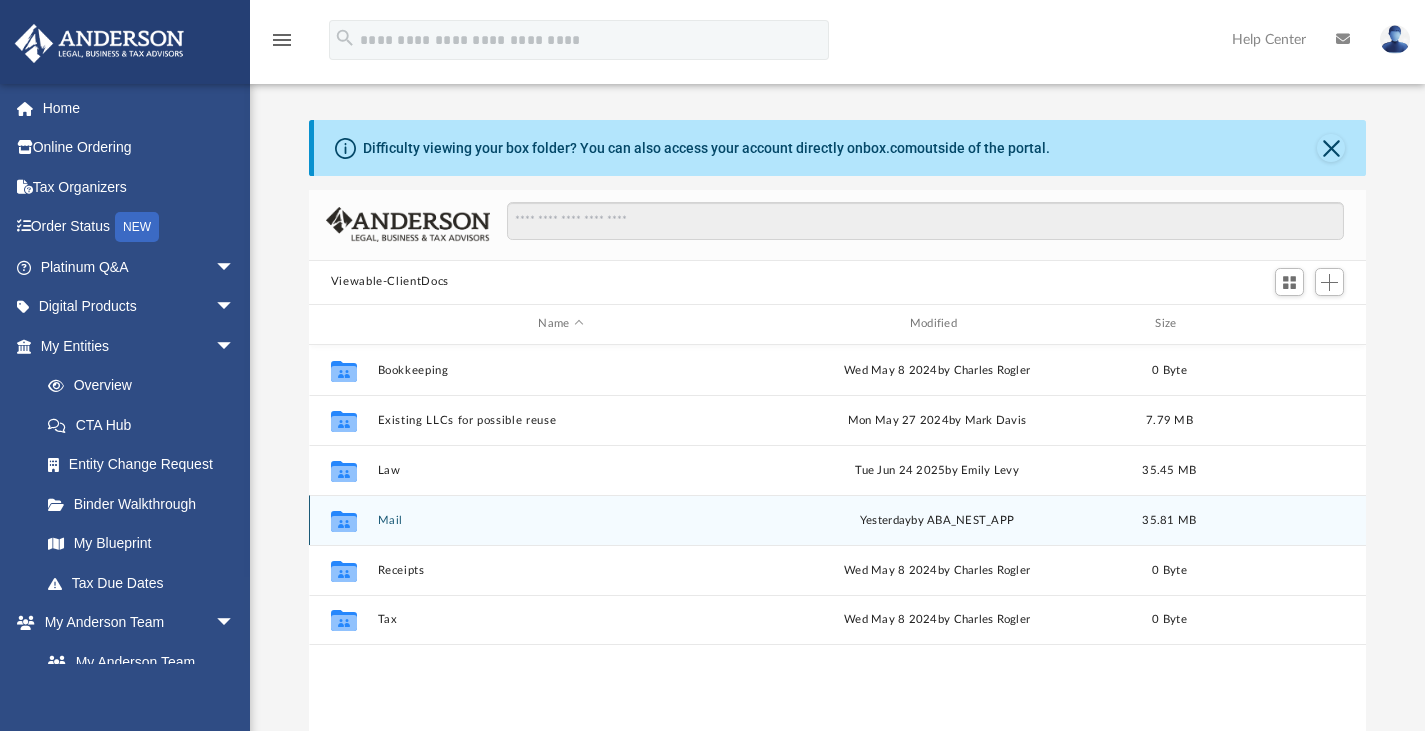 click on "Collaborated Folder Mail yesterday  by ABA_NEST_APP 35.81 MB" at bounding box center [838, 520] 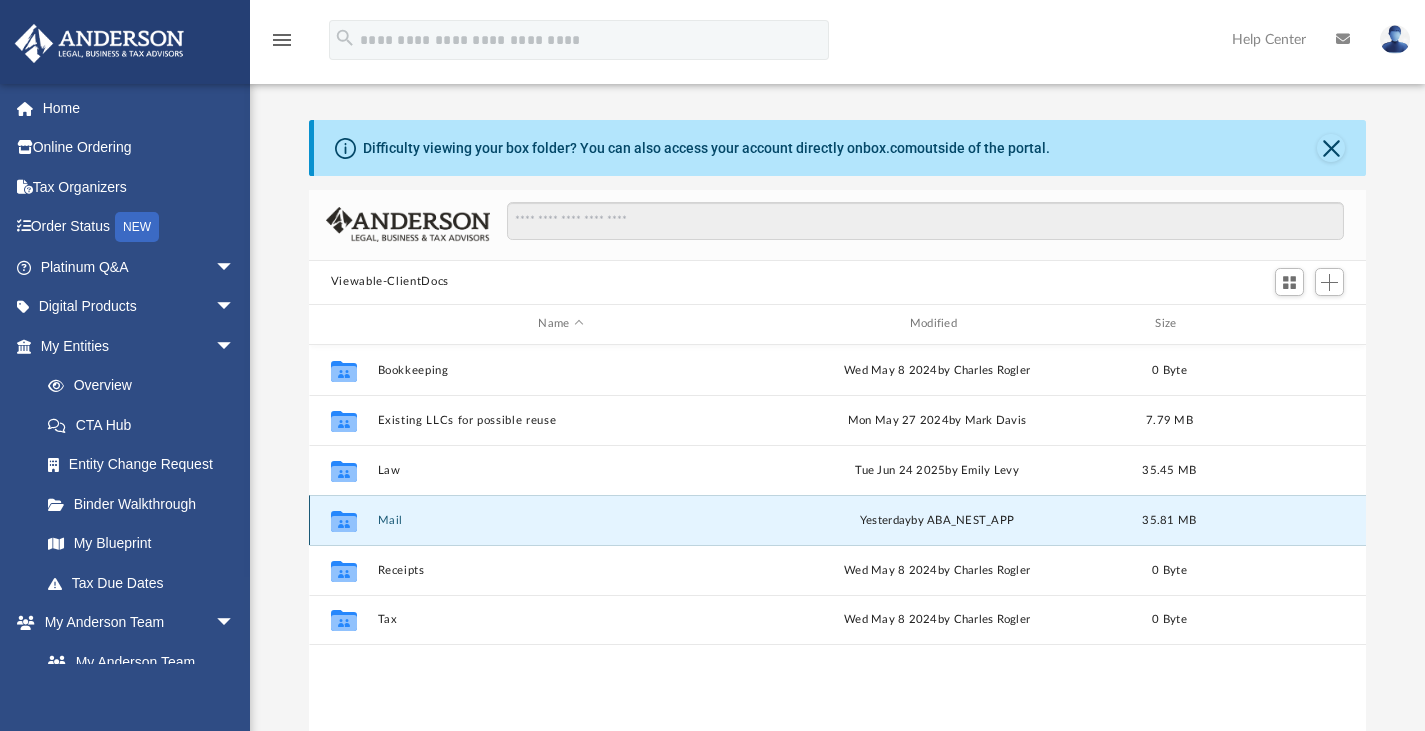 click on "Collaborated Folder Mail yesterday  by ABA_NEST_APP 35.81 MB" at bounding box center (838, 520) 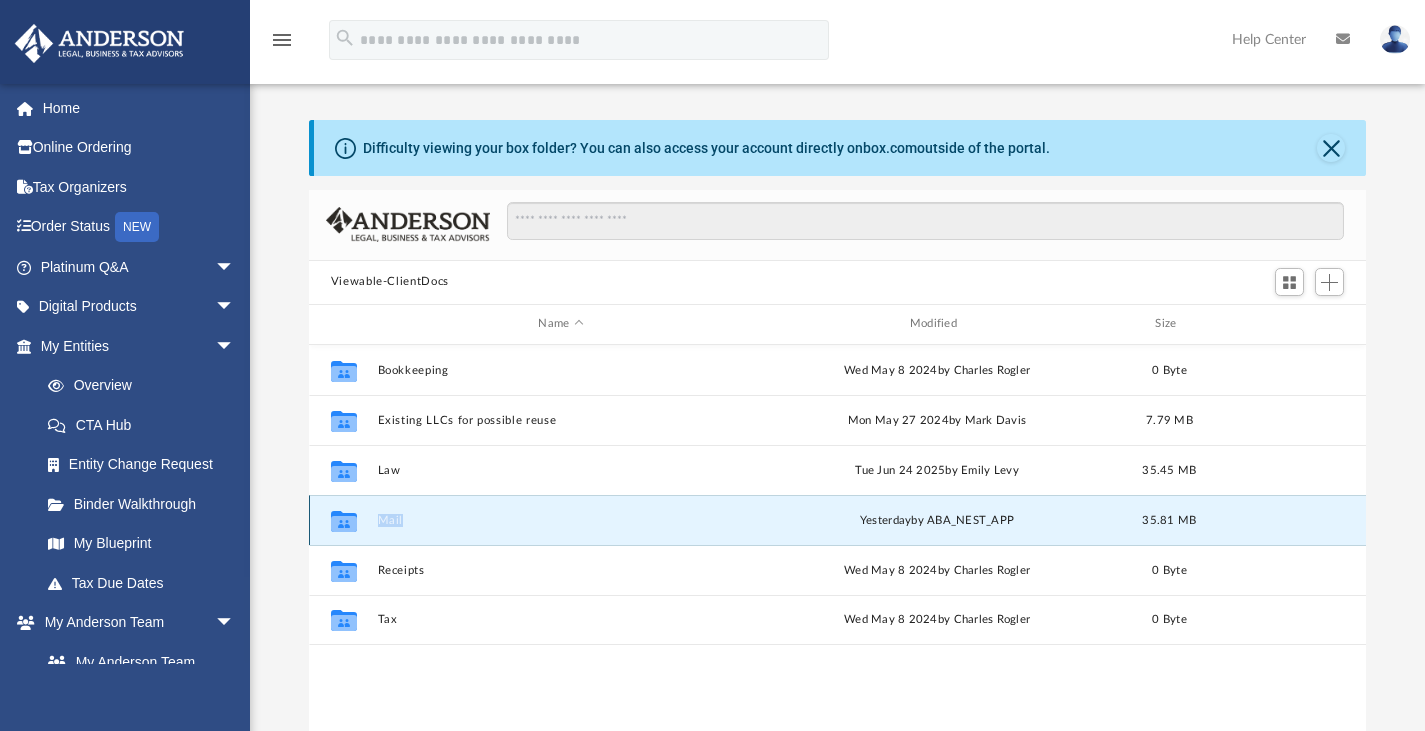click on "Collaborated Folder Mail yesterday  by ABA_NEST_APP 35.81 MB" at bounding box center (838, 520) 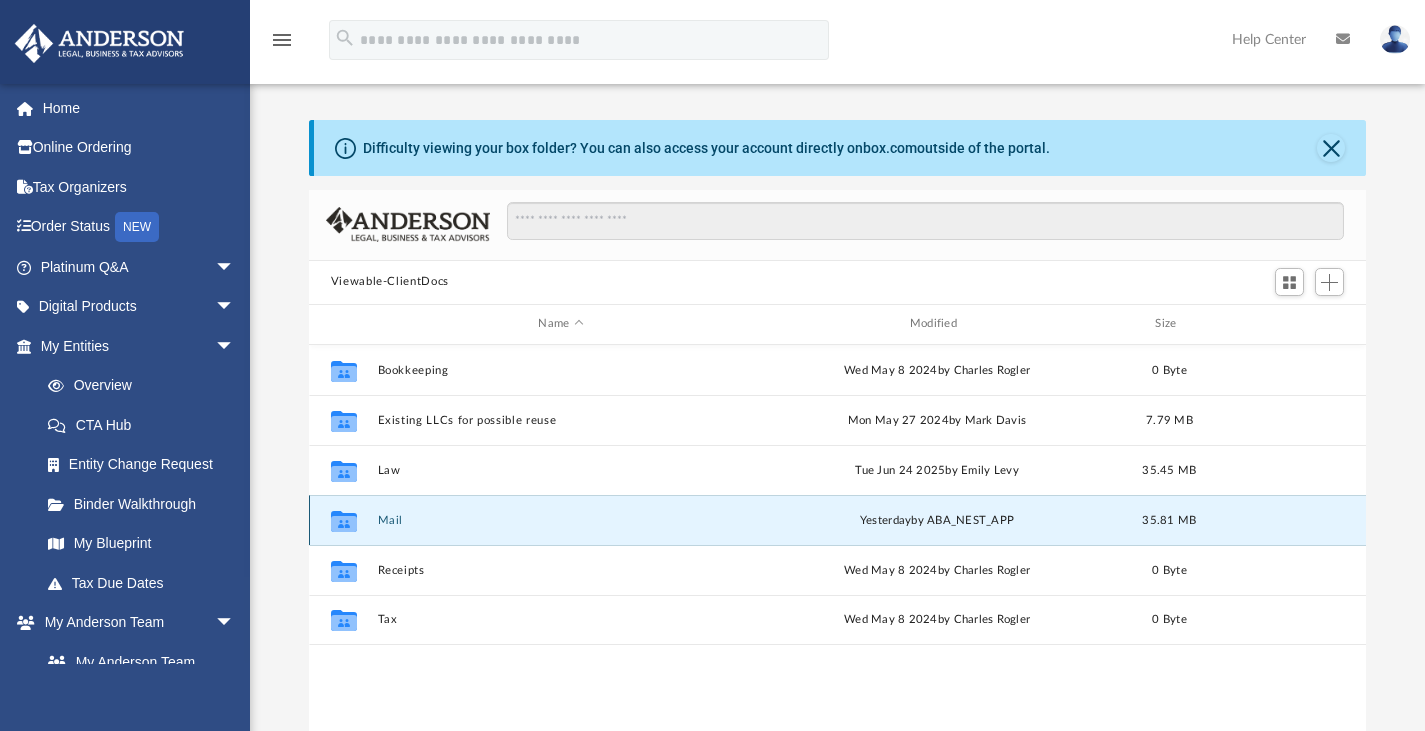 click 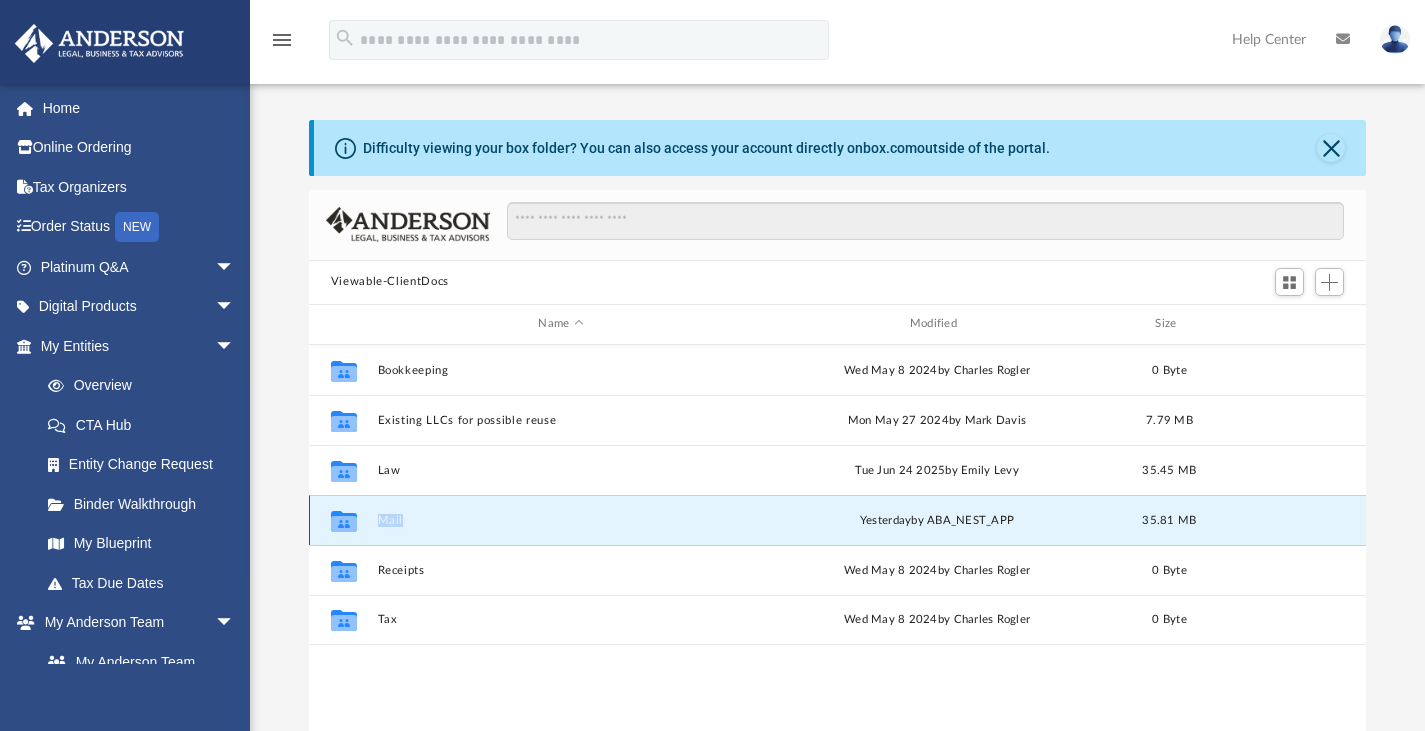 click 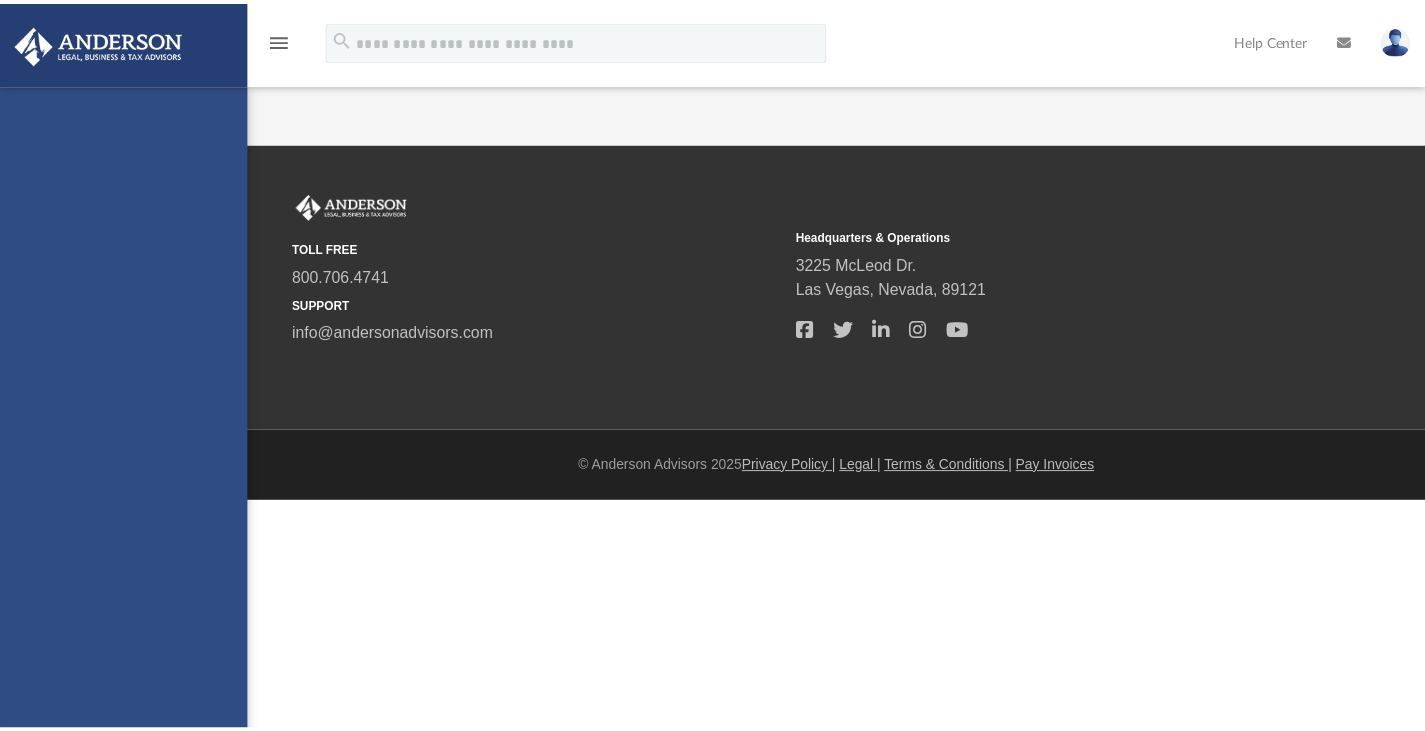 scroll, scrollTop: 0, scrollLeft: 0, axis: both 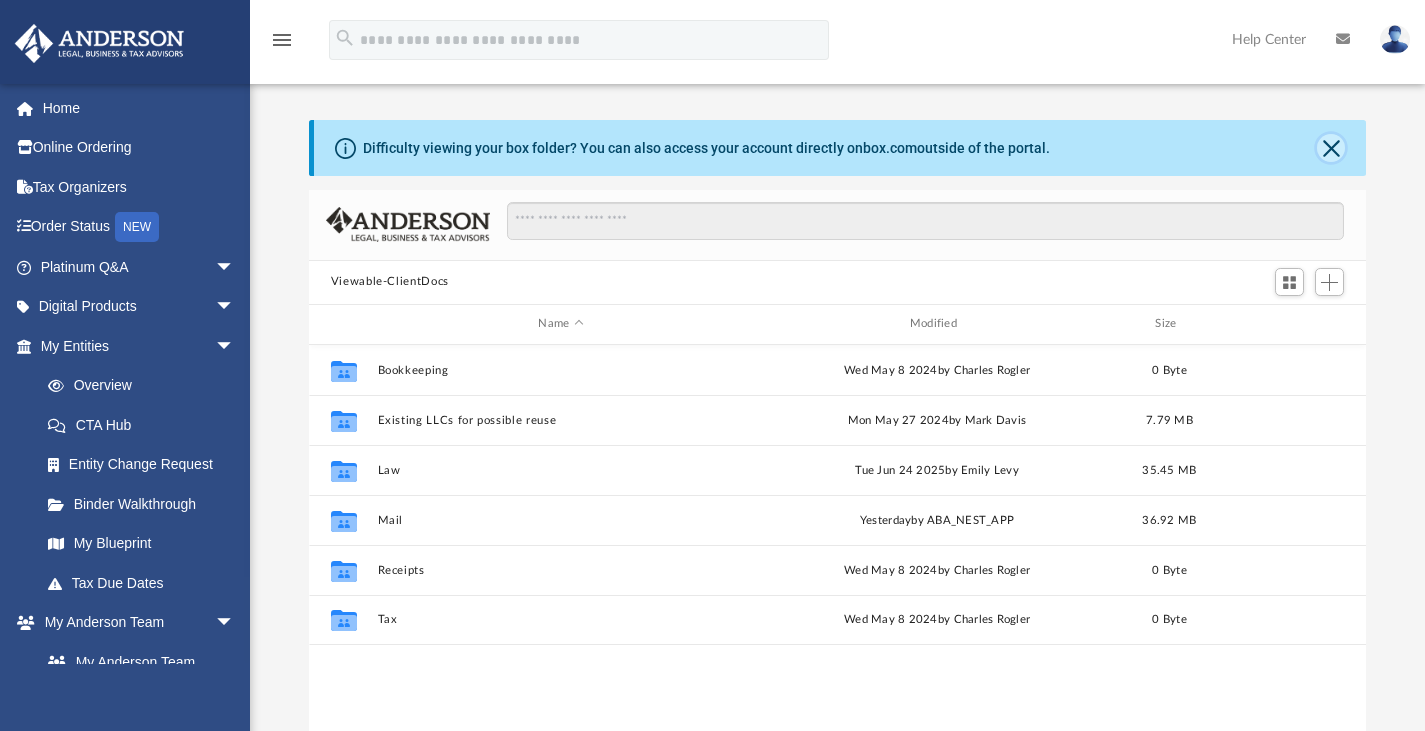 click 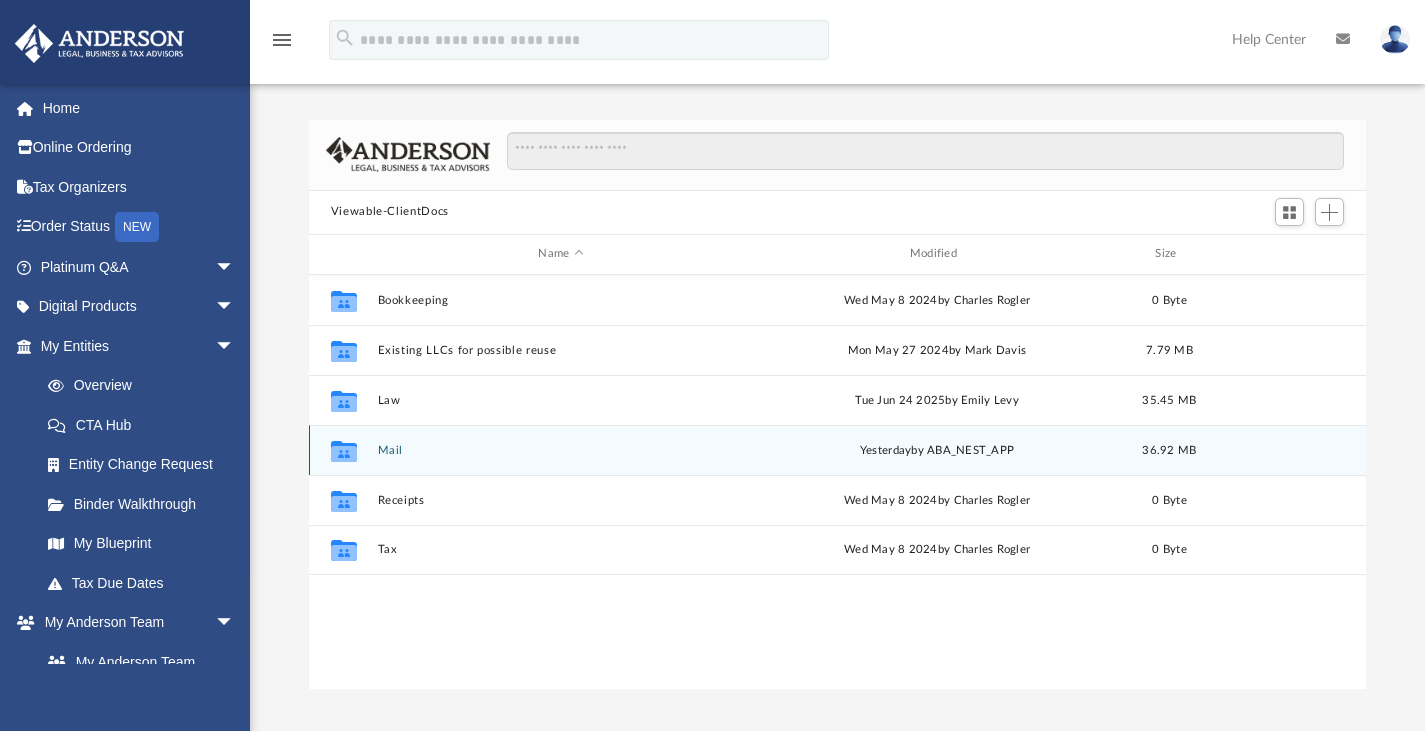 click on "Mail" at bounding box center [560, 449] 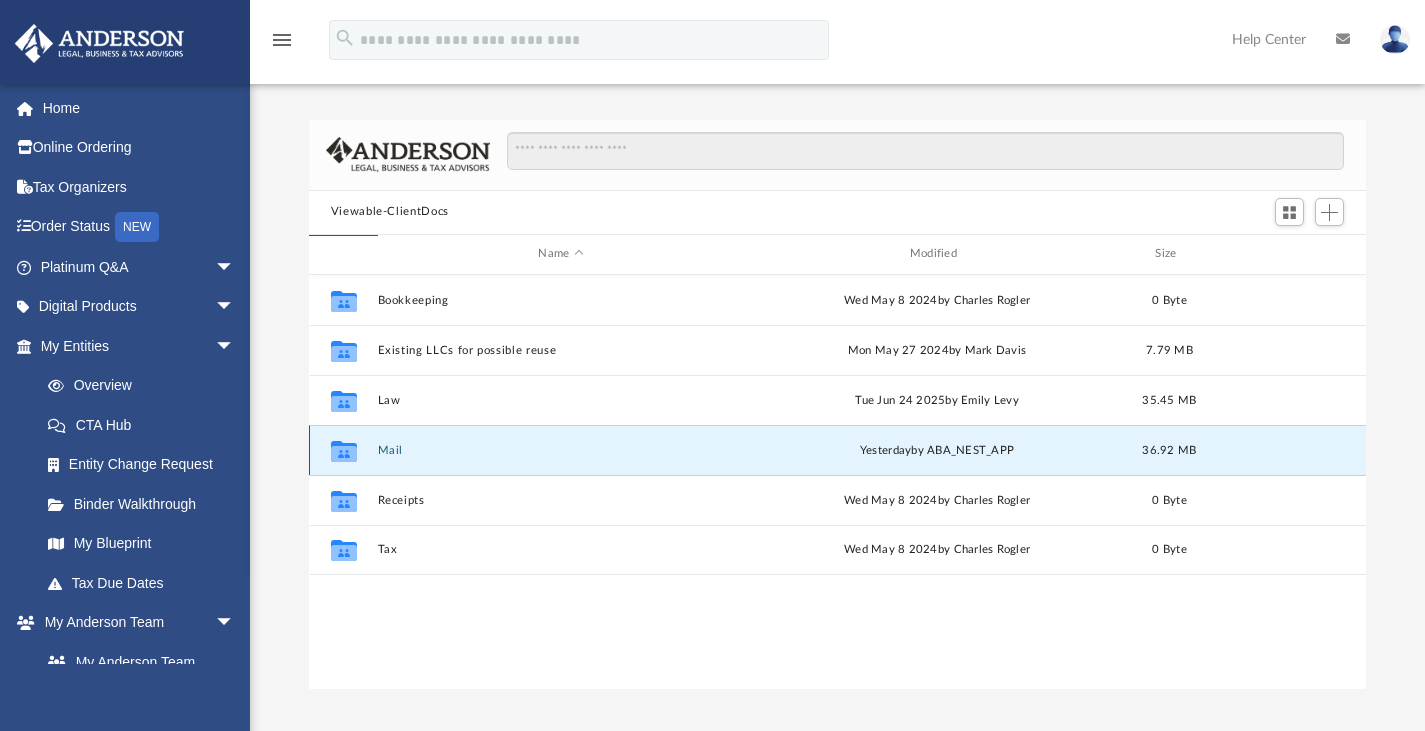 click on "Collaborated Folder Mail yesterday  by ABA_NEST_APP 36.92 MB" at bounding box center [838, 450] 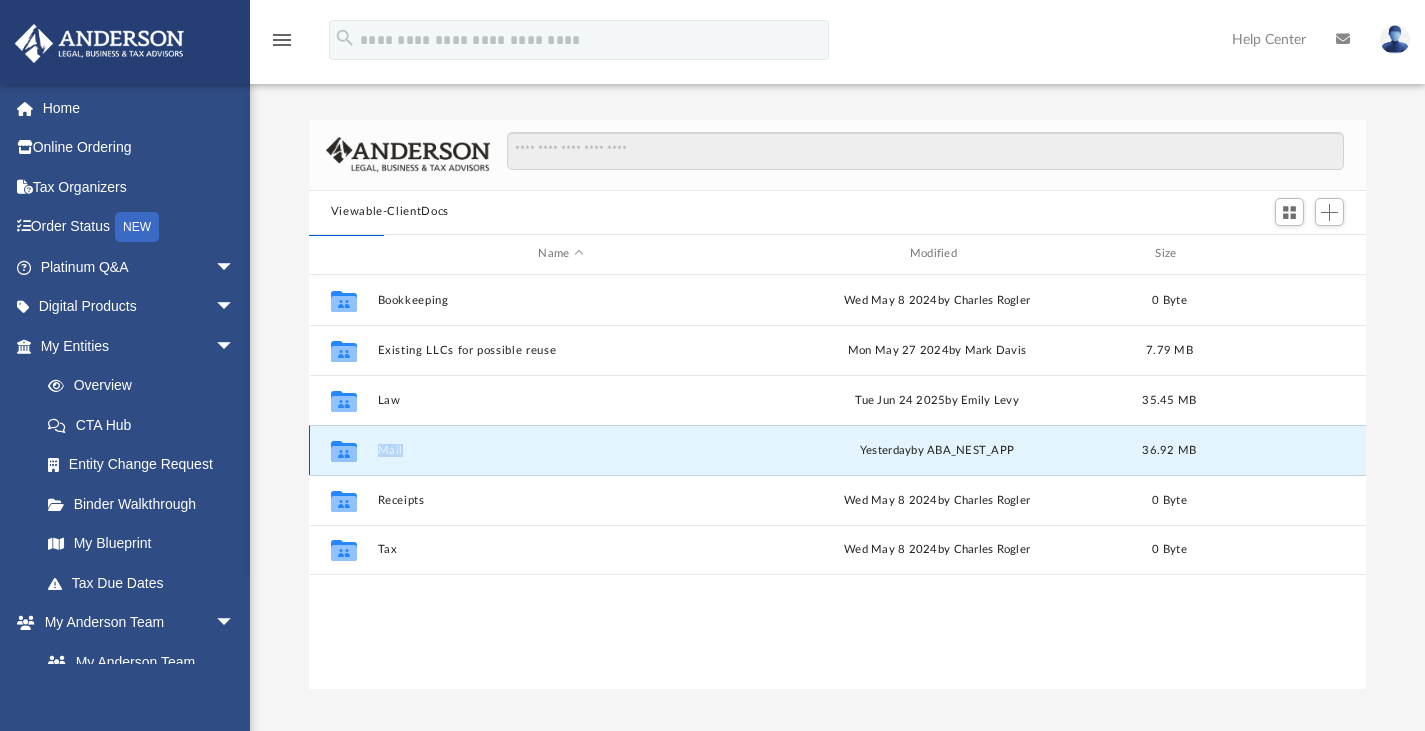 click on "Collaborated Folder Mail yesterday  by ABA_NEST_APP 36.92 MB" at bounding box center (838, 450) 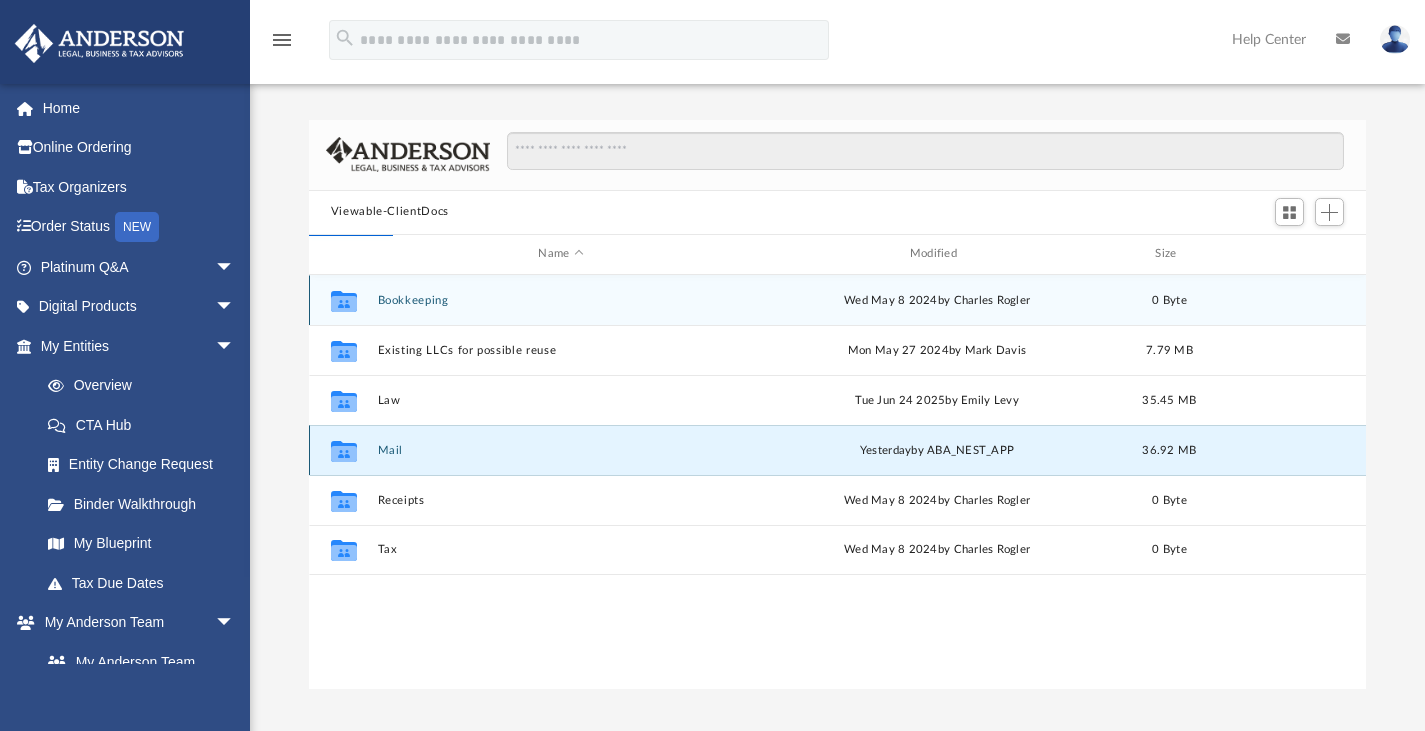 scroll, scrollTop: 378, scrollLeft: 1042, axis: both 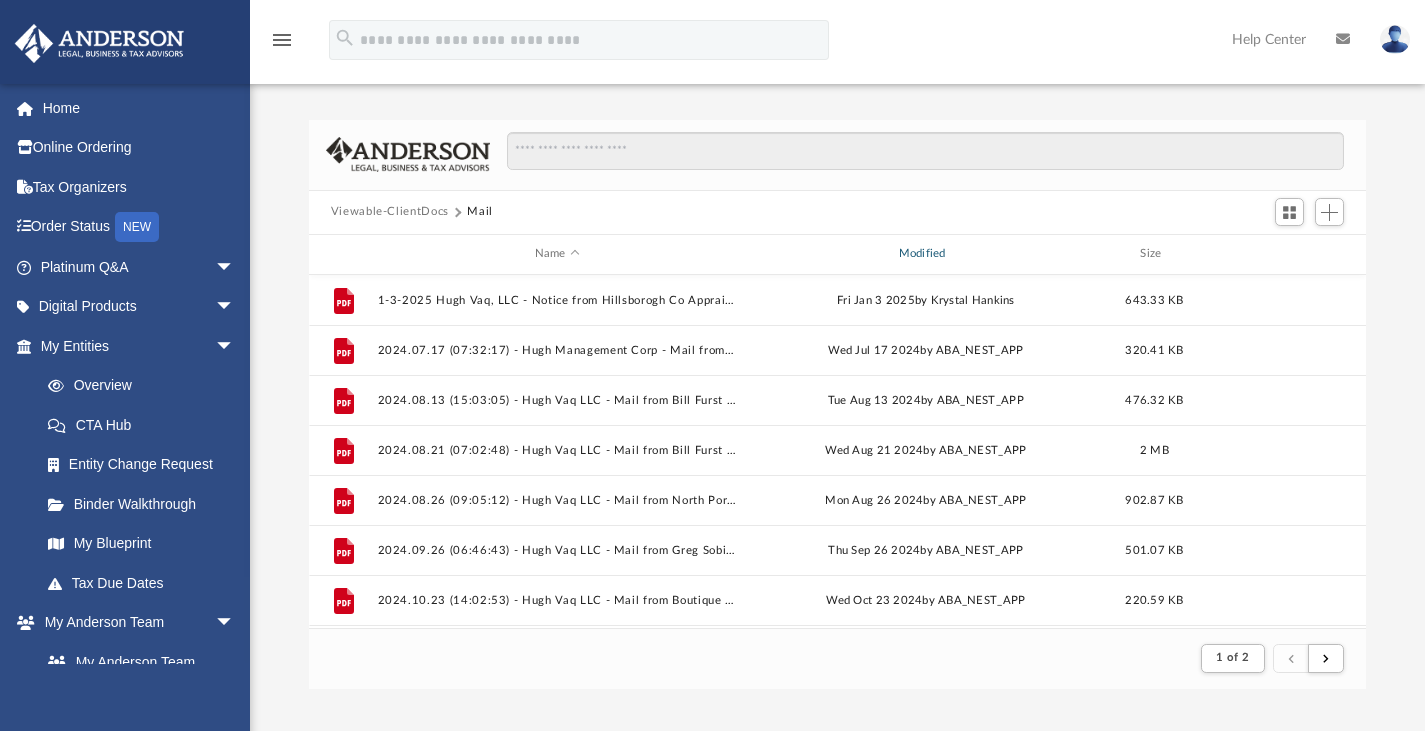 click on "Modified" at bounding box center [925, 254] 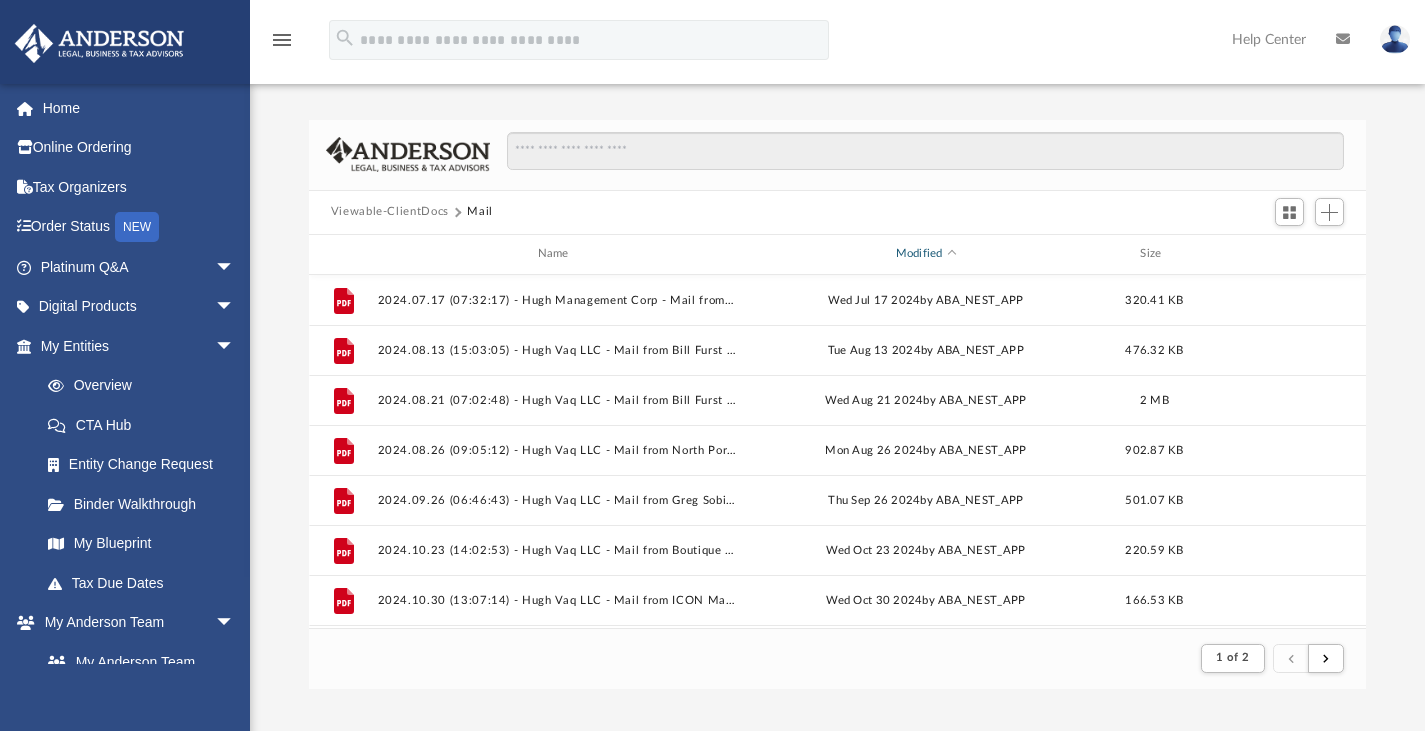 click on "Modified" at bounding box center [925, 254] 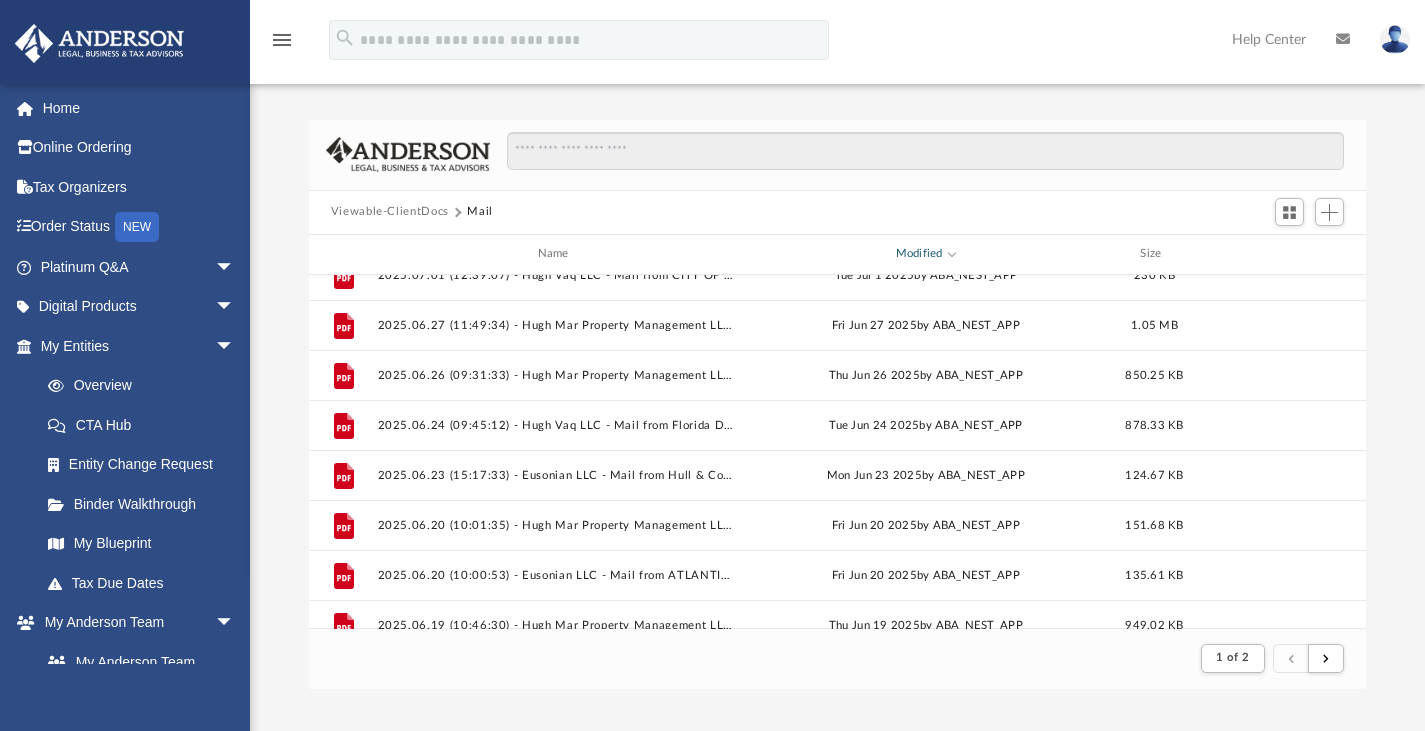 scroll, scrollTop: 387, scrollLeft: 0, axis: vertical 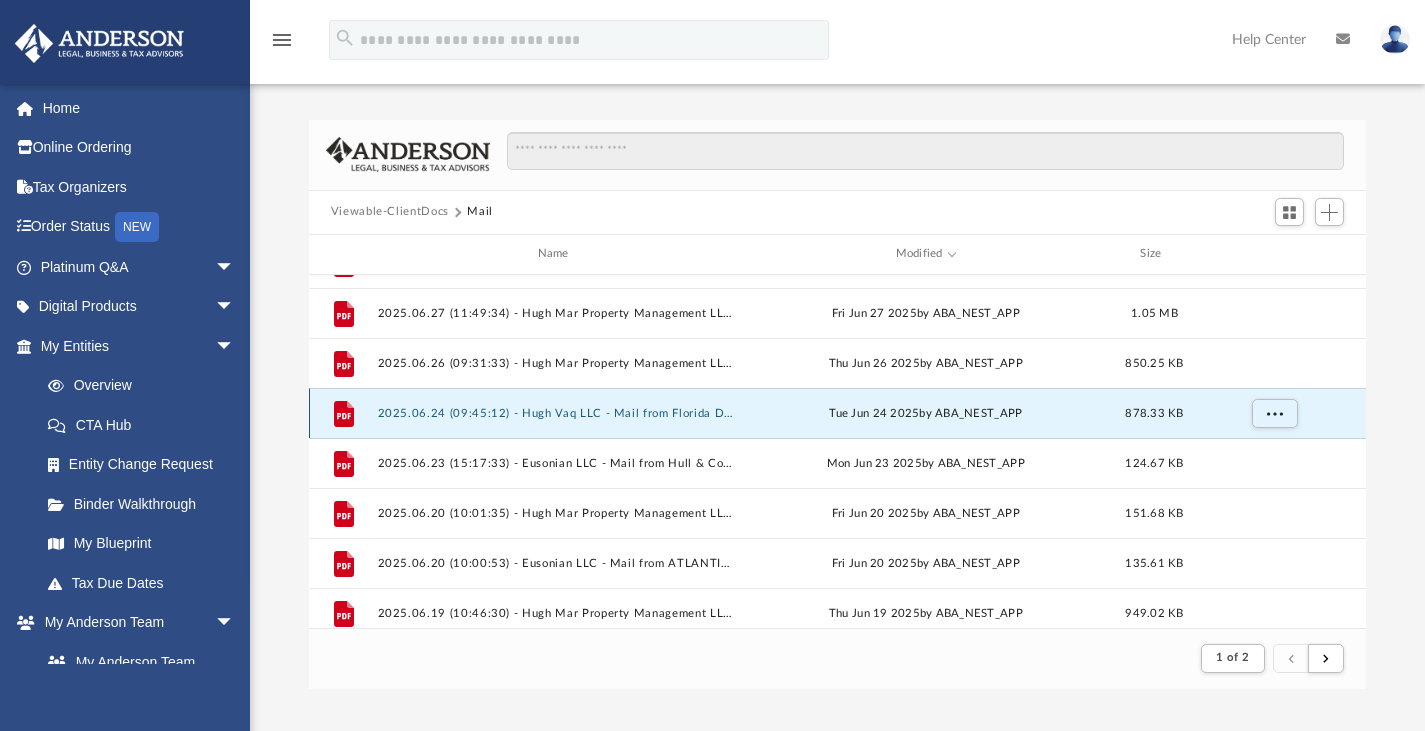 click on "2025.06.24 (09:45:12) - Hugh Vaq LLC - Mail from Florida Department of Business & Professional Regulation.pdf" at bounding box center (557, 412) 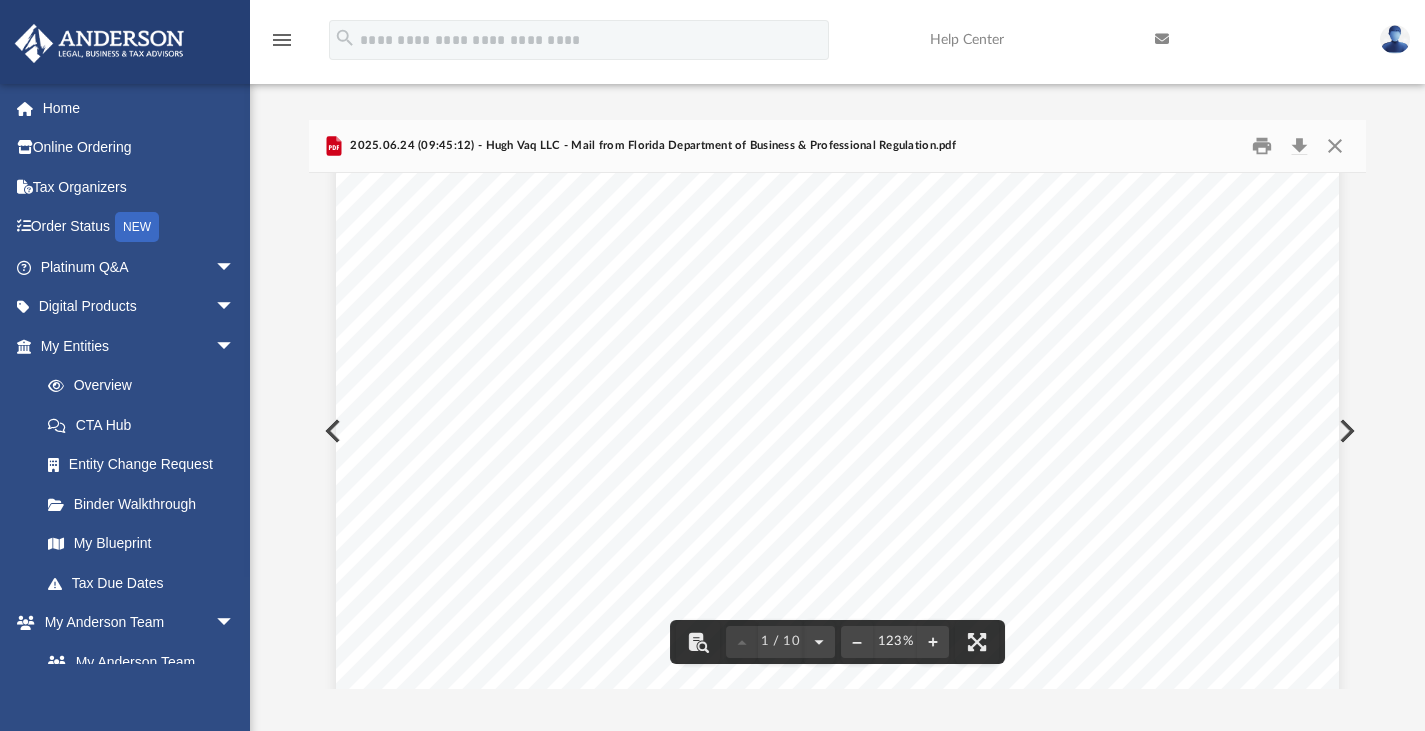 scroll, scrollTop: 0, scrollLeft: 0, axis: both 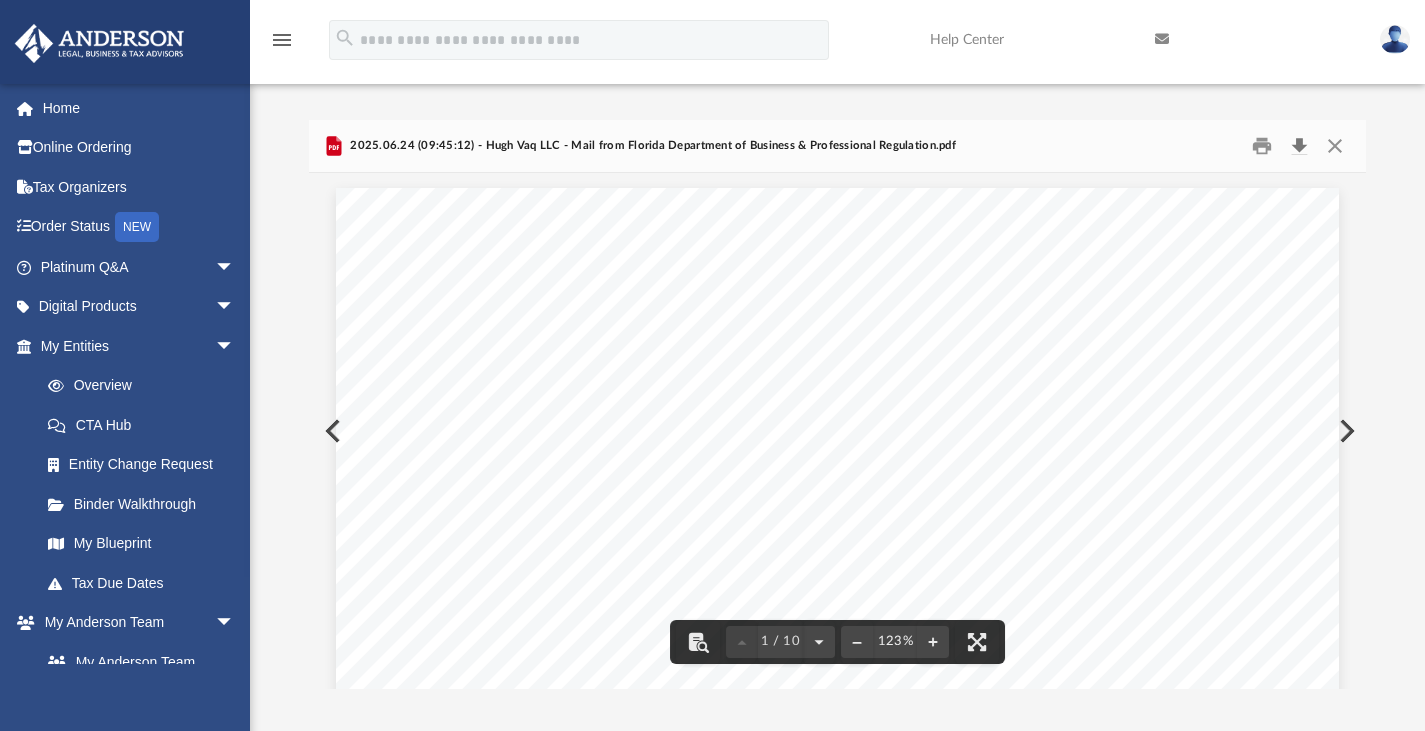 click at bounding box center [1299, 145] 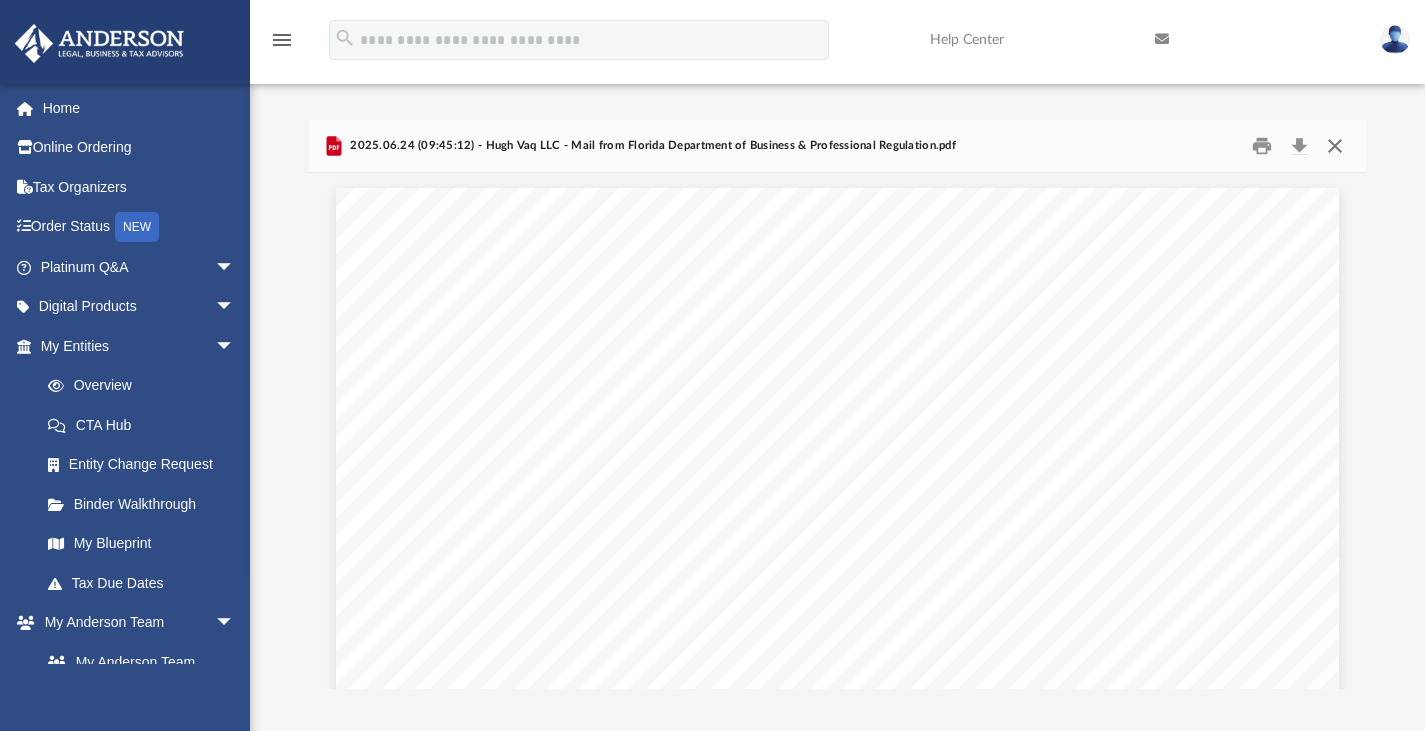 click at bounding box center (1335, 145) 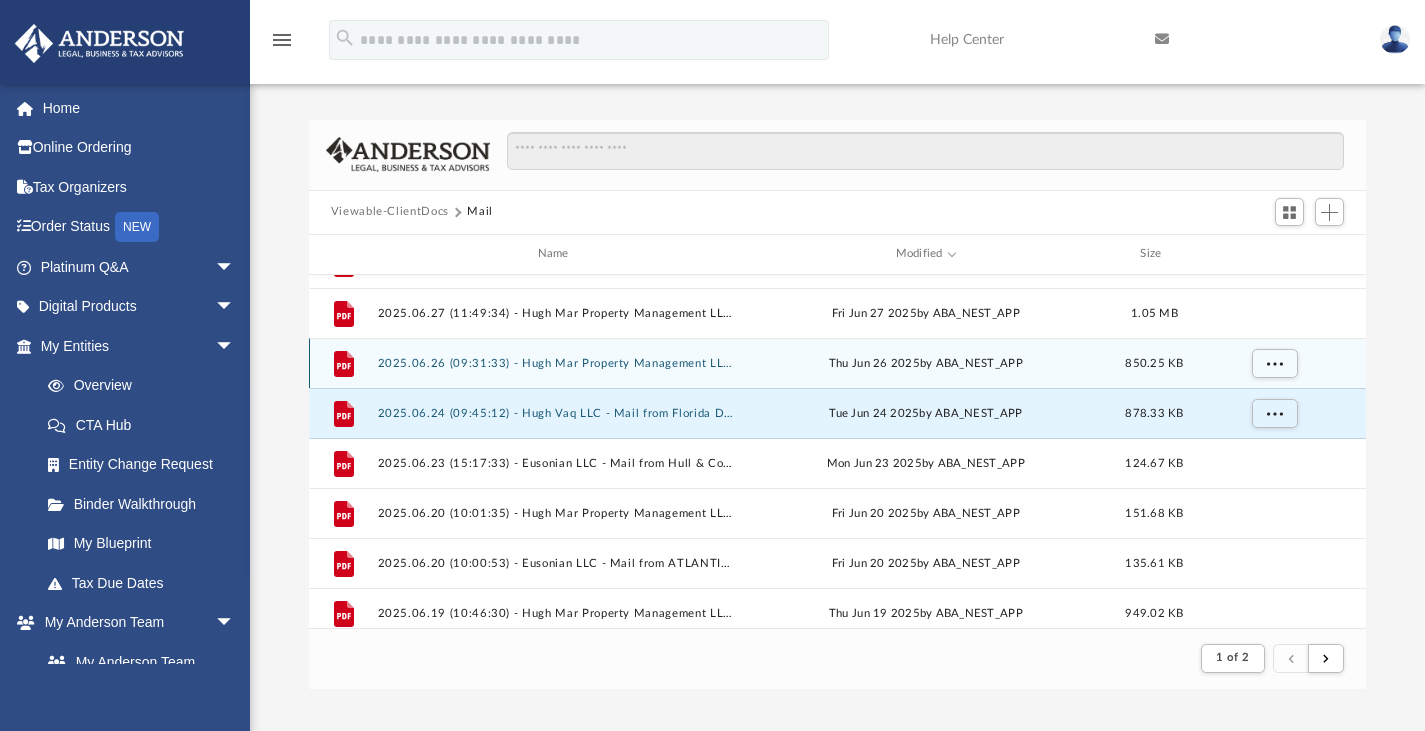 click on "2025.06.26 (09:31:33) - Hugh Mar Property Management LLC - Mail from HUGH MAR PROPERTY MANAGEMENT LLC.pdf" at bounding box center [557, 362] 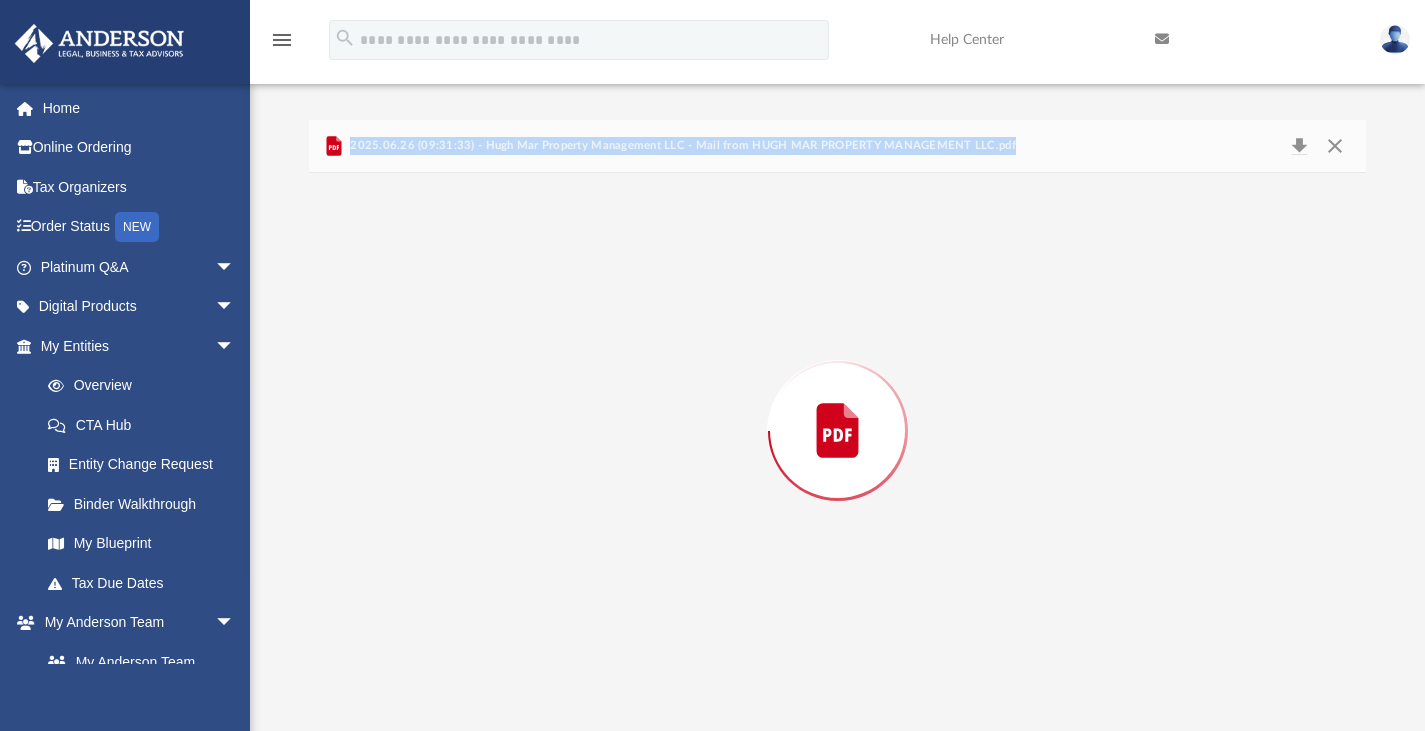 click at bounding box center (838, 431) 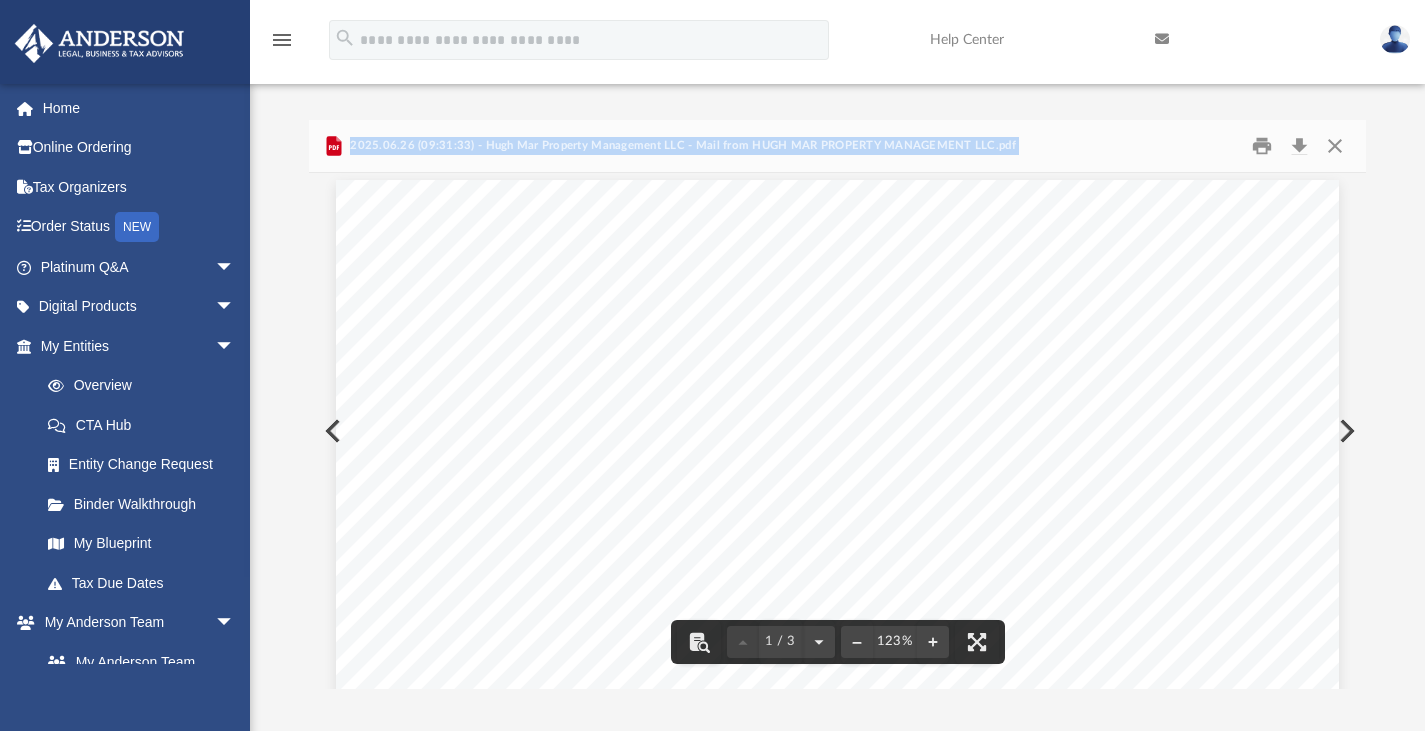 scroll, scrollTop: 0, scrollLeft: 0, axis: both 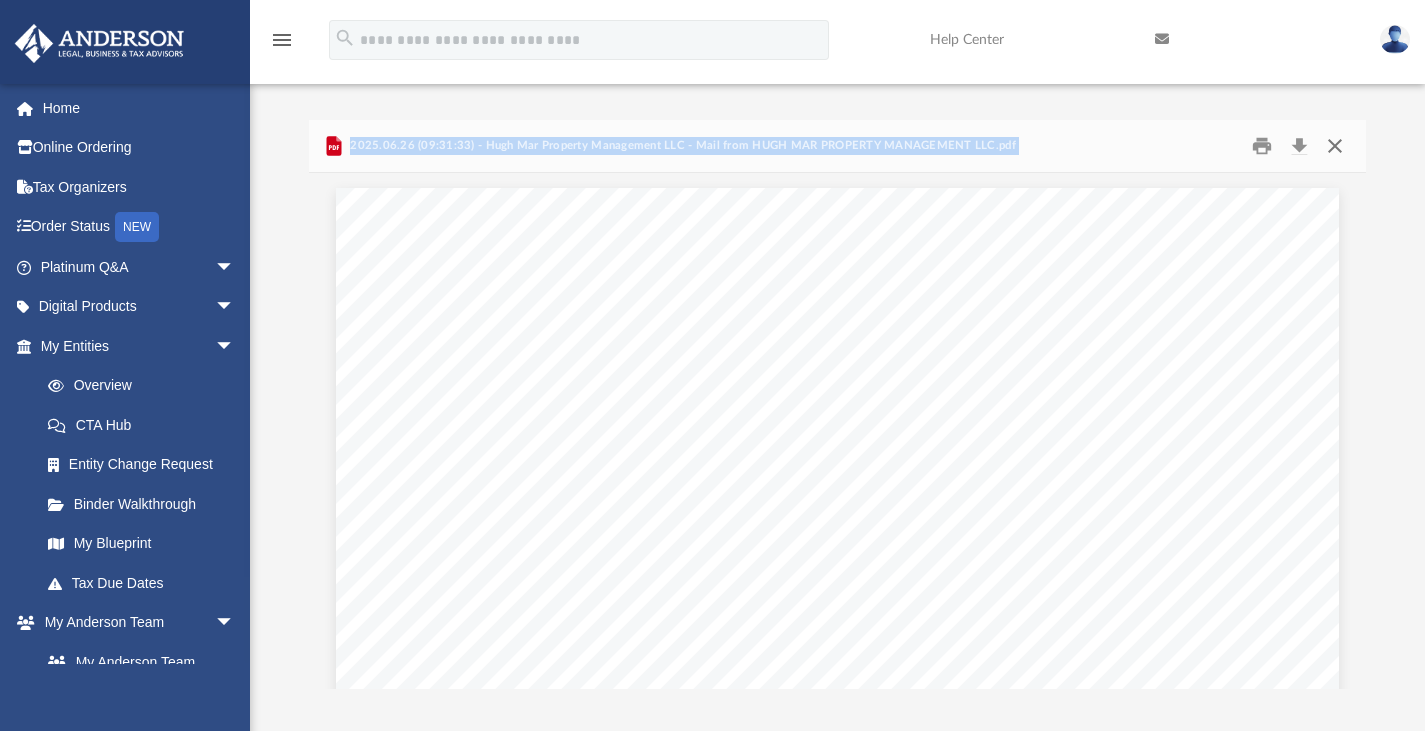 click at bounding box center (1335, 145) 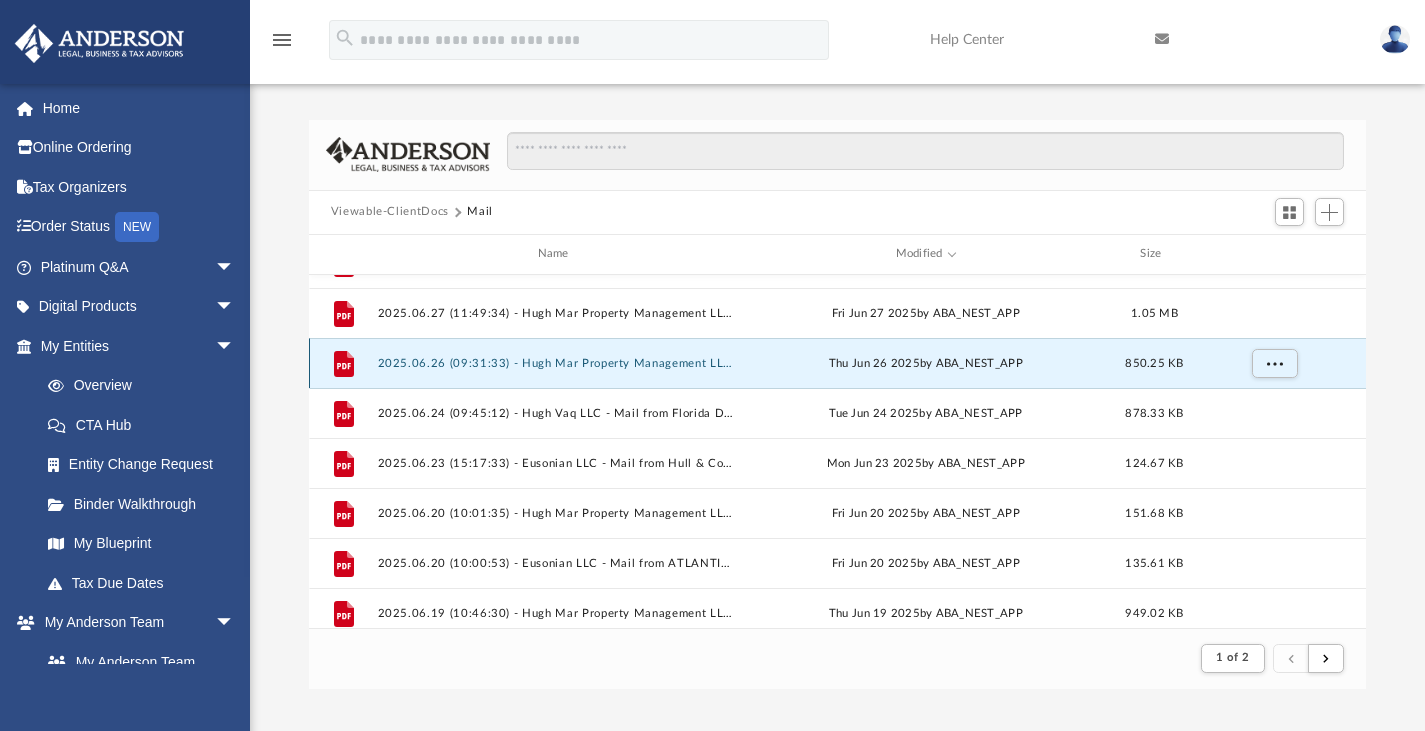 click on "2025.06.26 (09:31:33) - Hugh Mar Property Management LLC - Mail from HUGH MAR PROPERTY MANAGEMENT LLC.pdf" at bounding box center (557, 362) 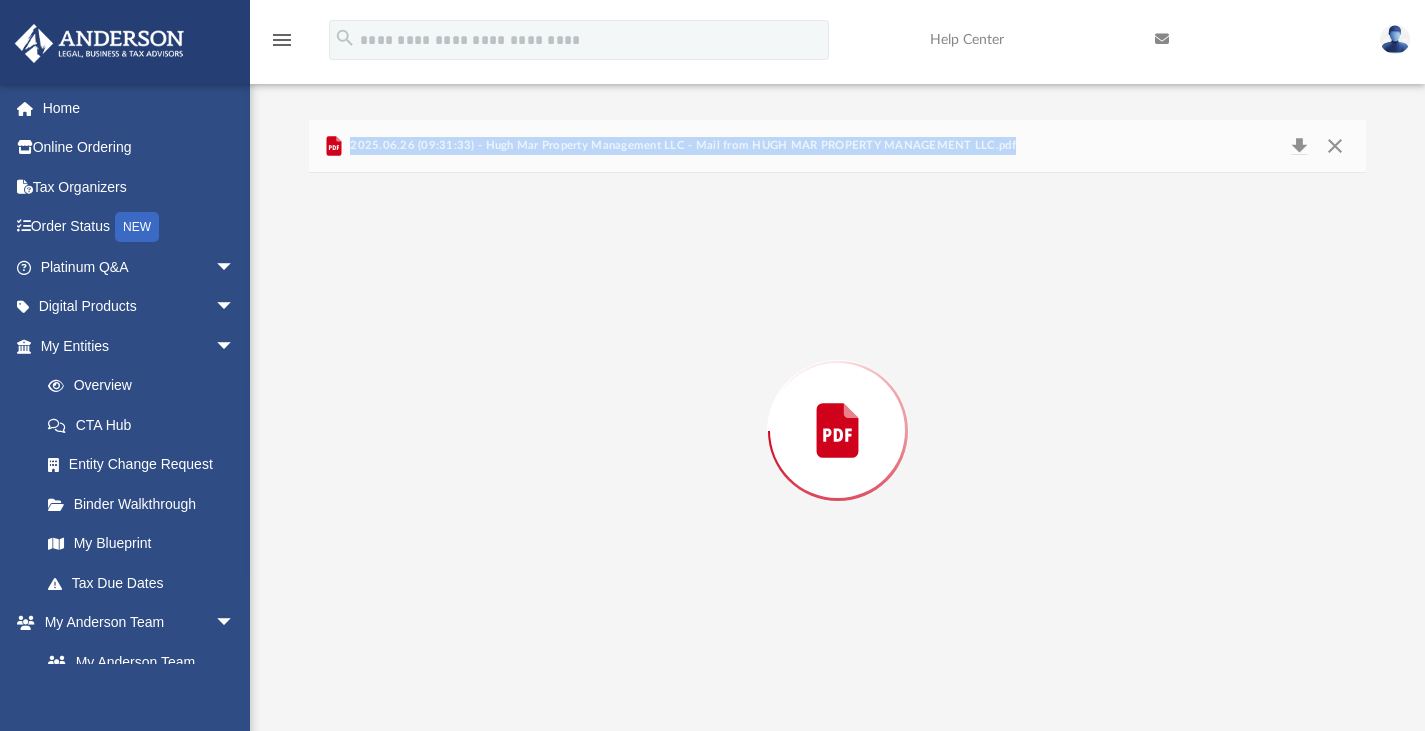 click at bounding box center [838, 431] 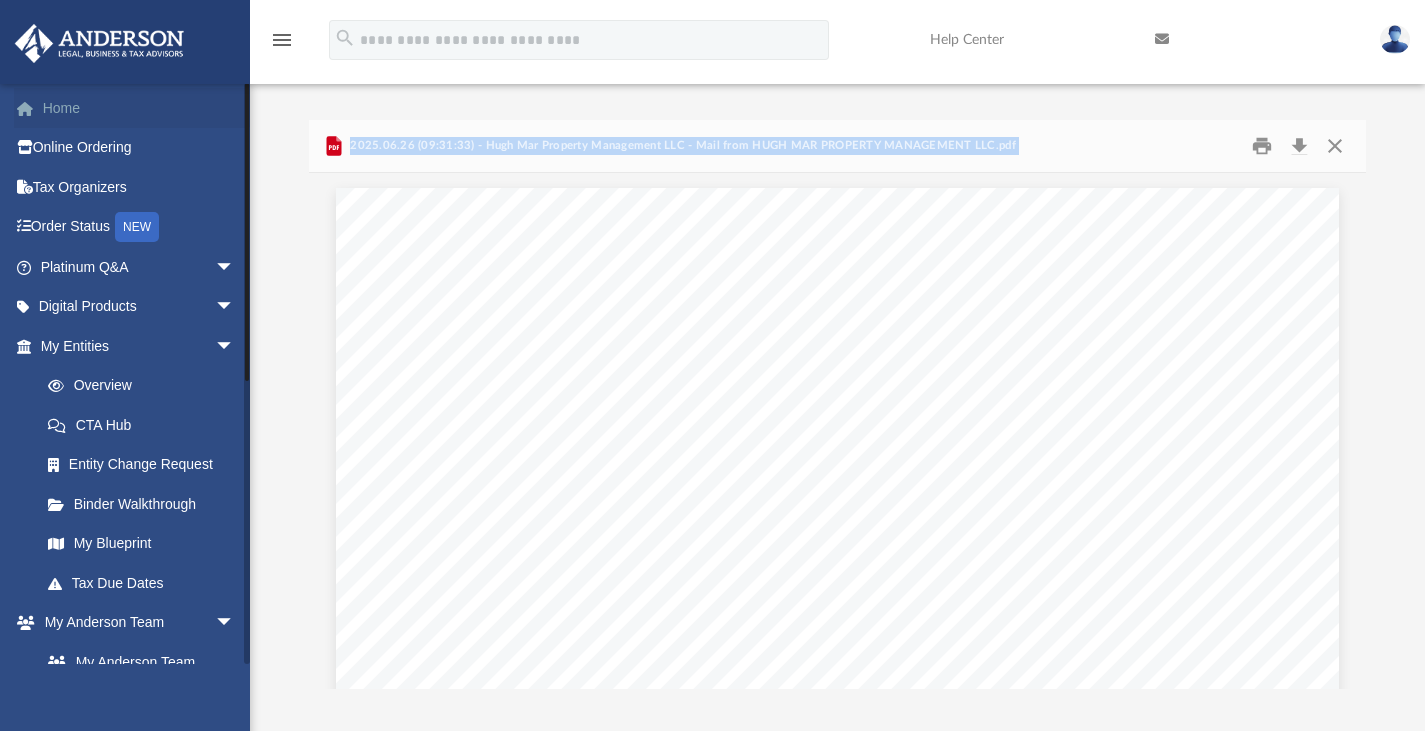 click on "Home" at bounding box center [139, 108] 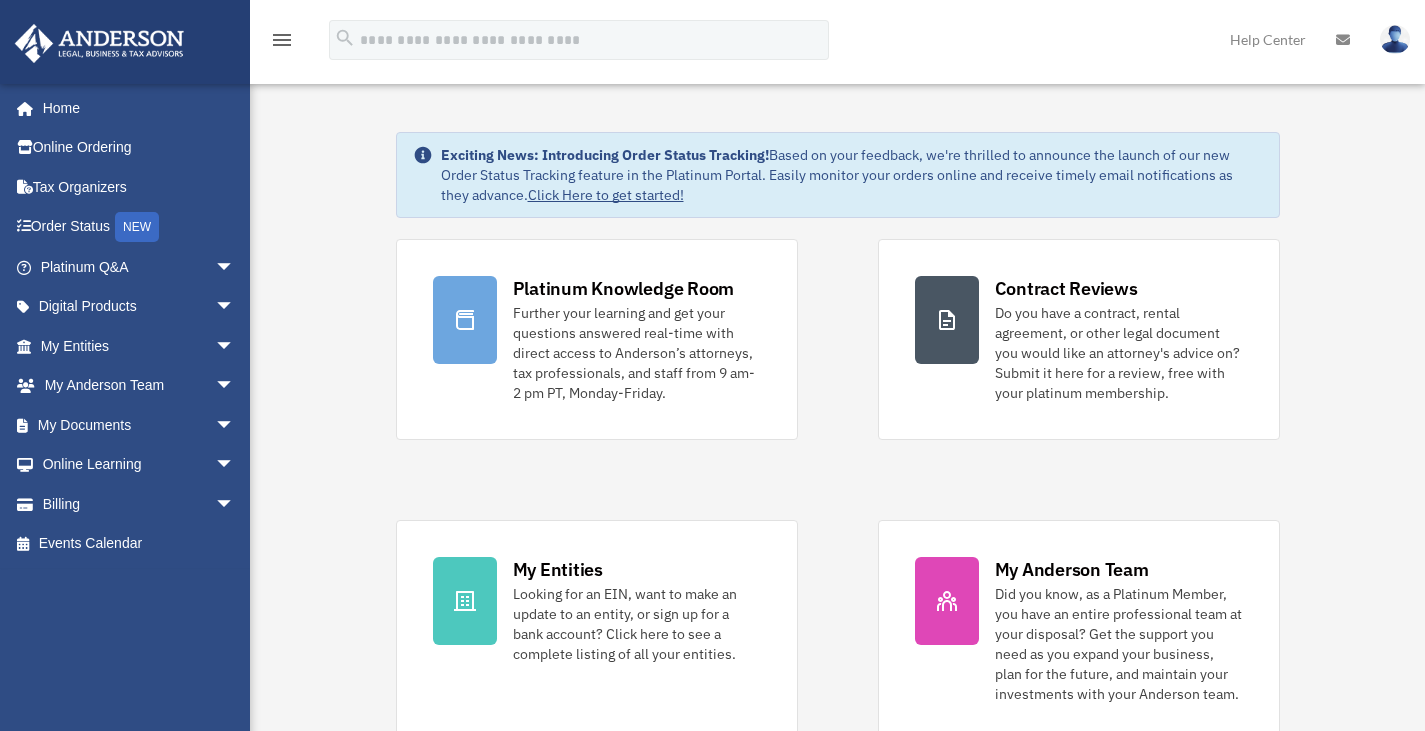 scroll, scrollTop: 0, scrollLeft: 0, axis: both 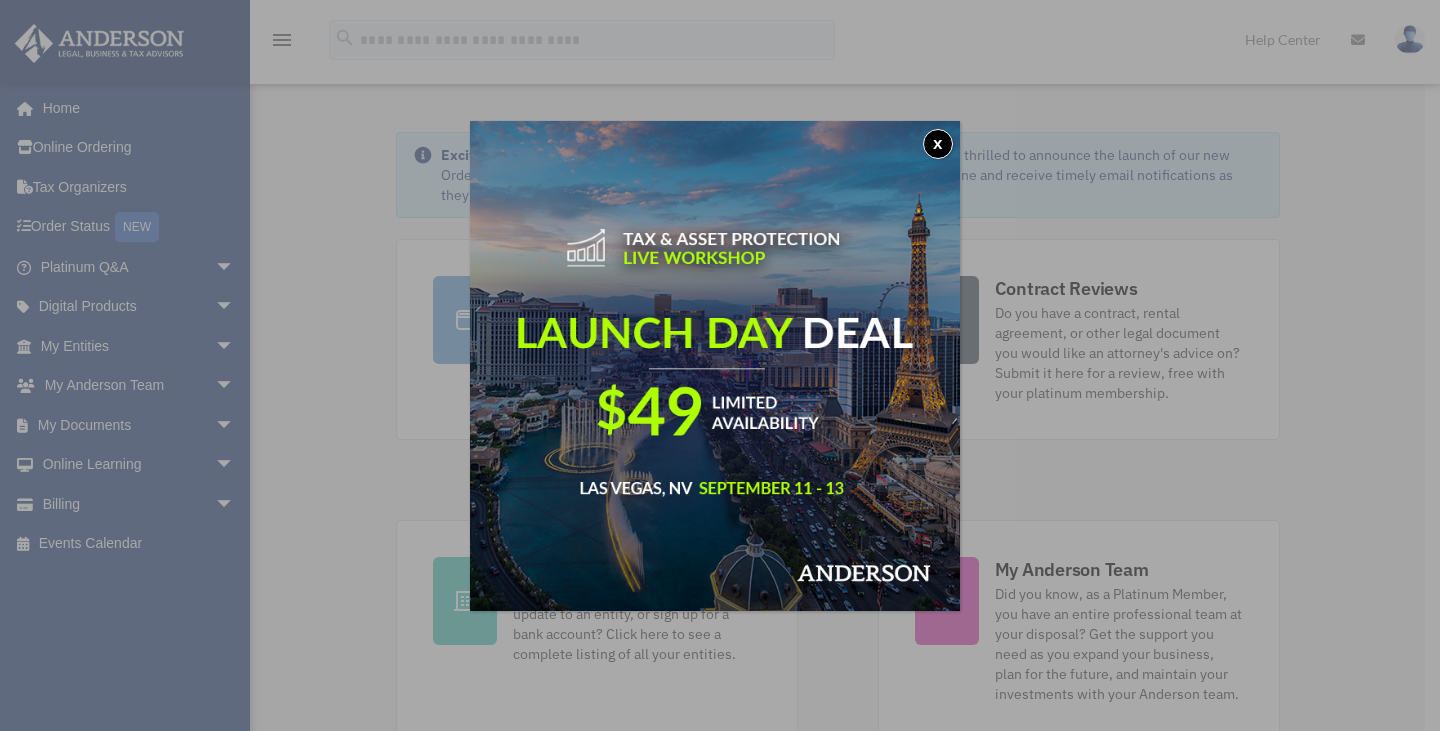 click on "x" at bounding box center [938, 144] 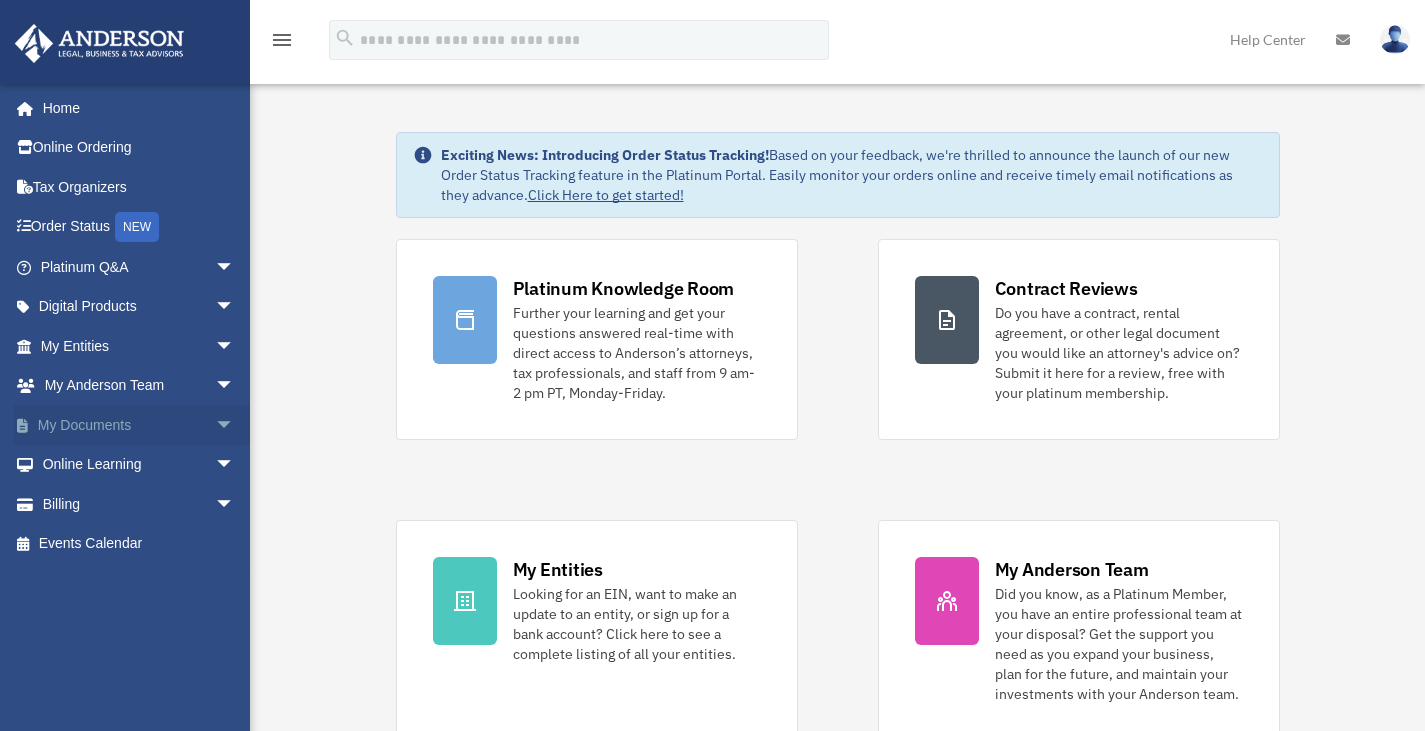 click on "My Documents arrow_drop_down" at bounding box center (139, 425) 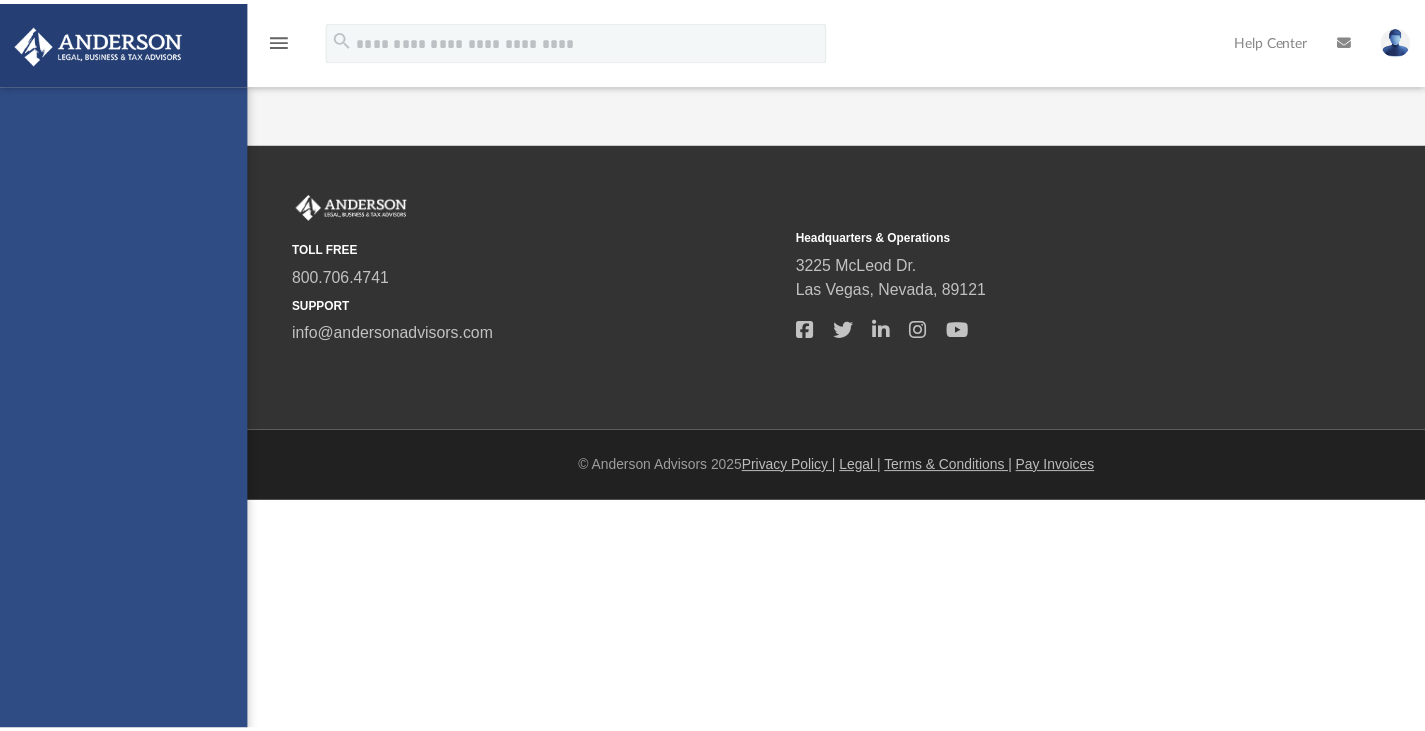scroll, scrollTop: 0, scrollLeft: 0, axis: both 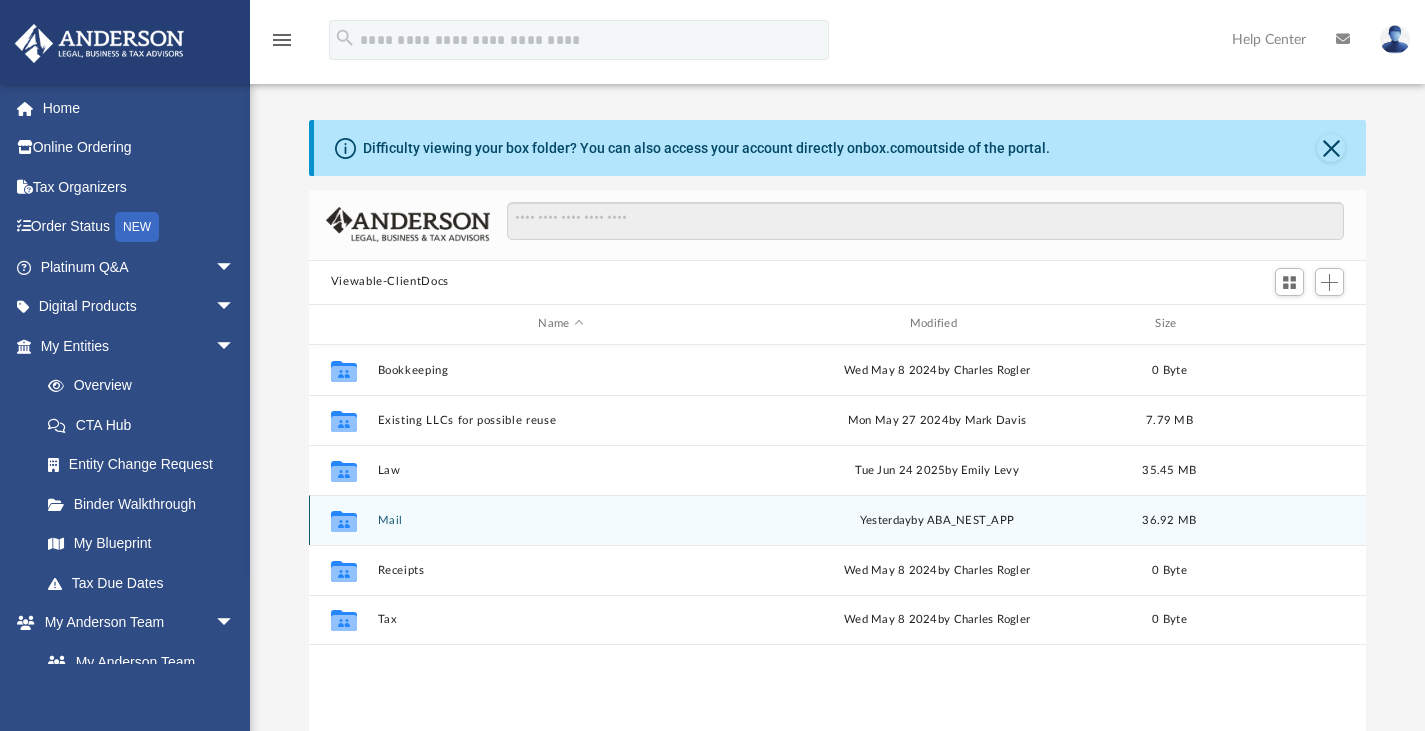 click on "Collaborated Folder Mail yesterday  by ABA_NEST_APP 36.92 MB" at bounding box center (838, 520) 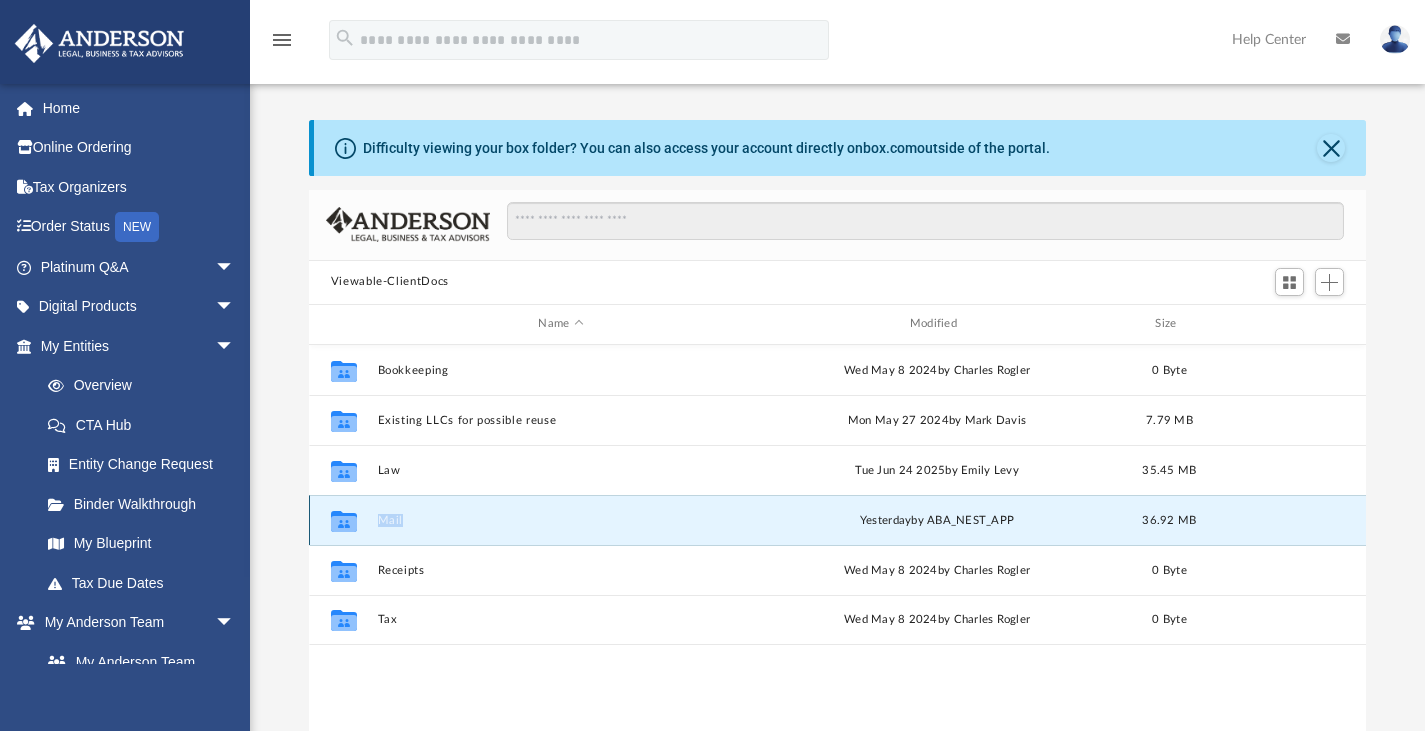 click on "Collaborated Folder Mail yesterday  by ABA_NEST_APP 36.92 MB" at bounding box center (838, 520) 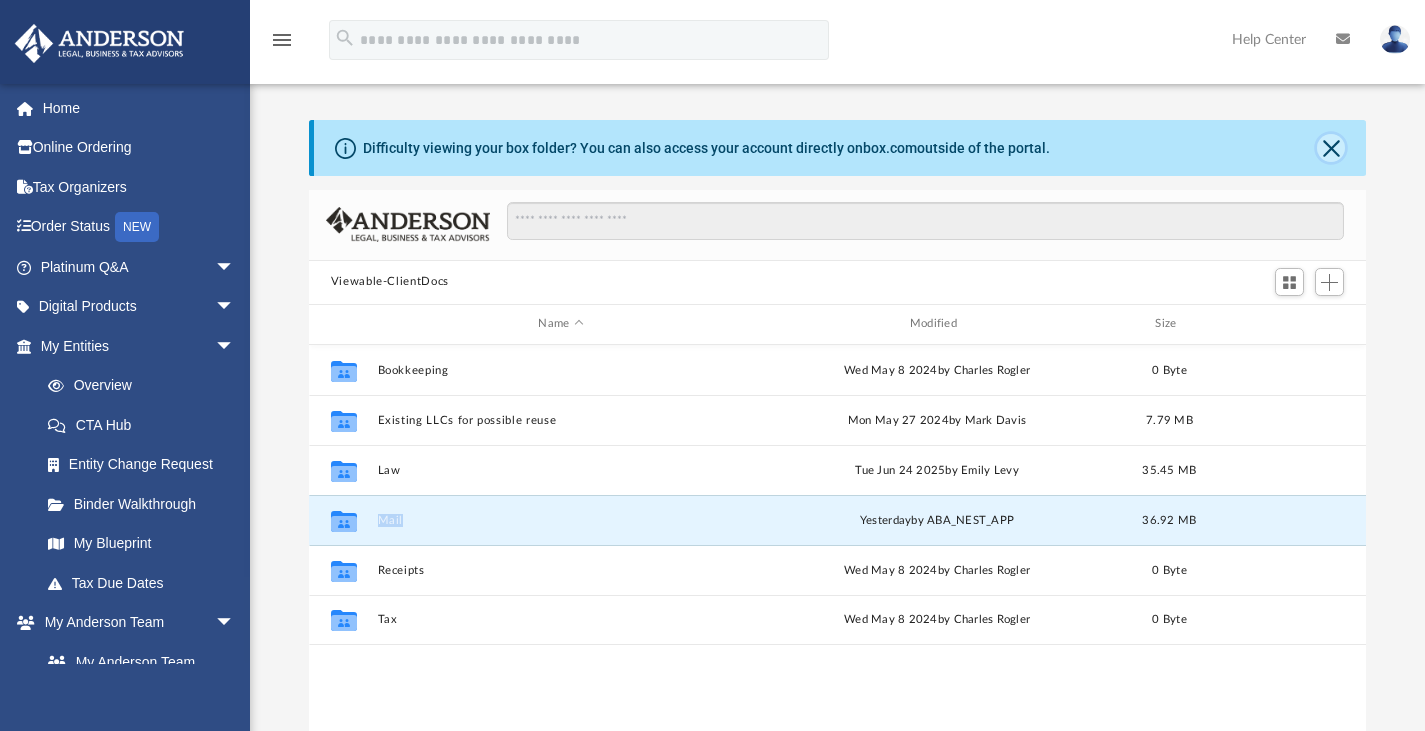 click 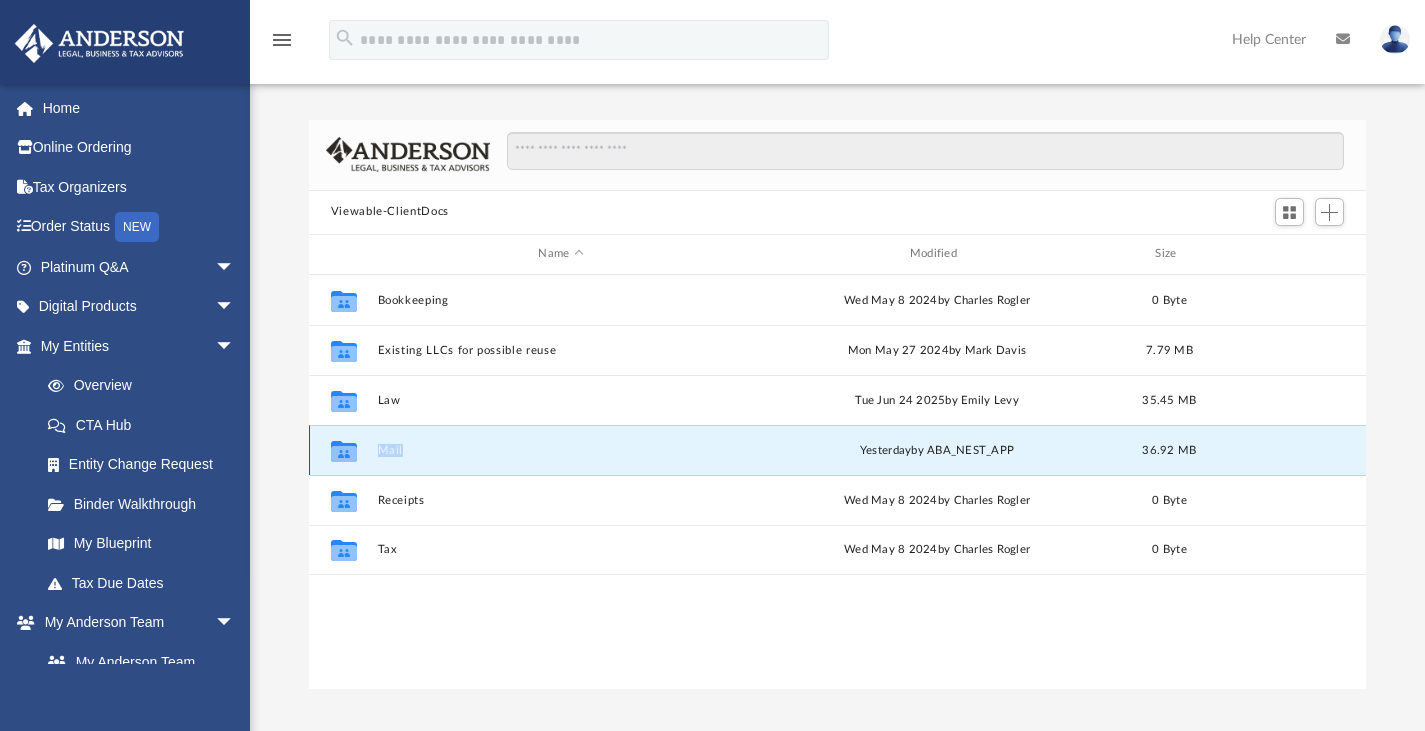 click on "Mail" at bounding box center [560, 449] 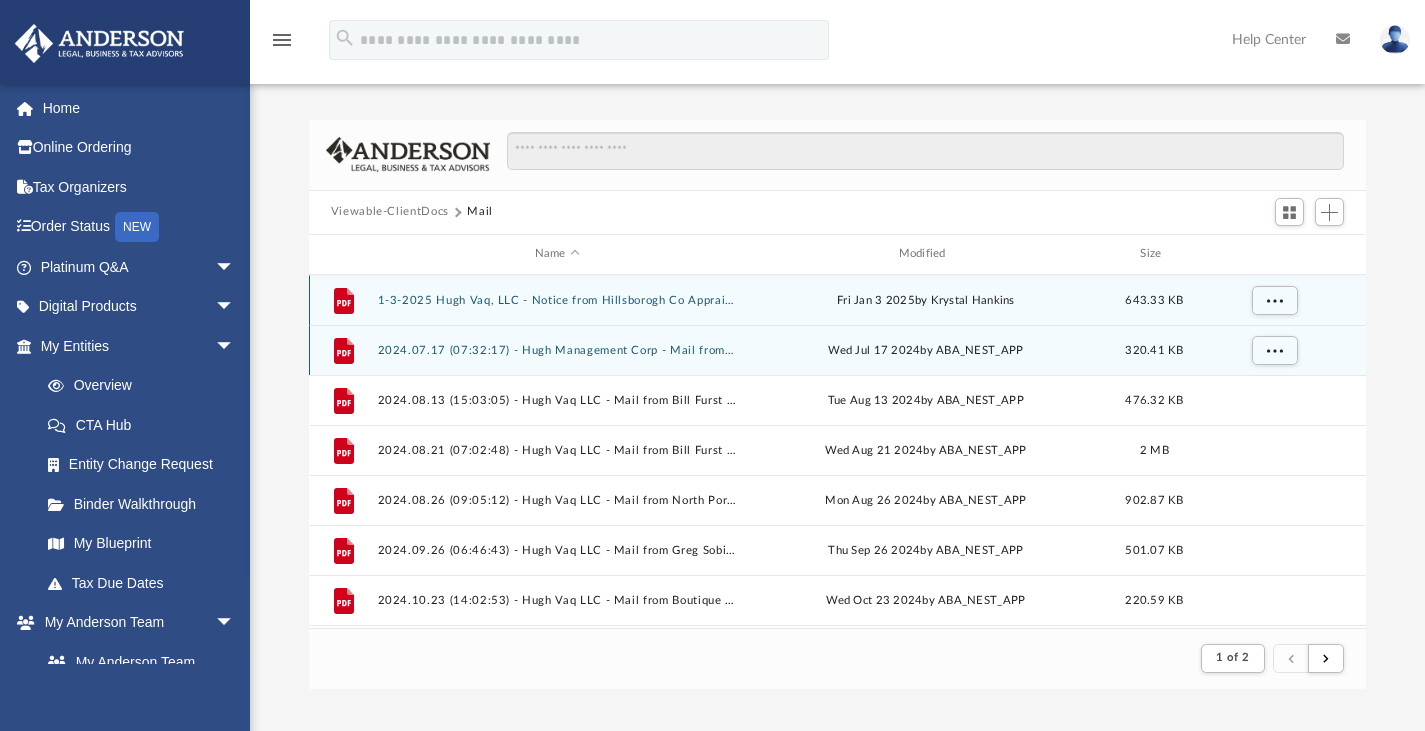 scroll, scrollTop: 378, scrollLeft: 1042, axis: both 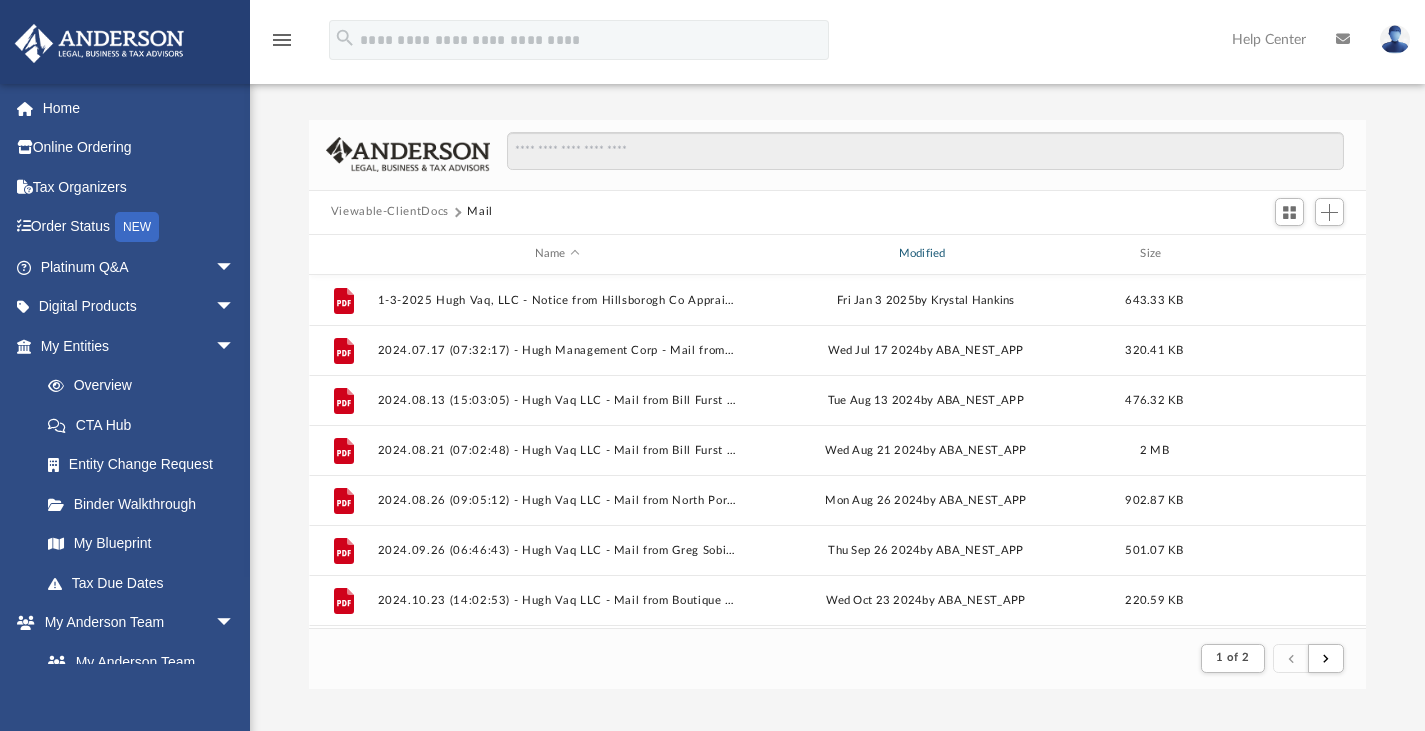 click on "Modified" at bounding box center (925, 254) 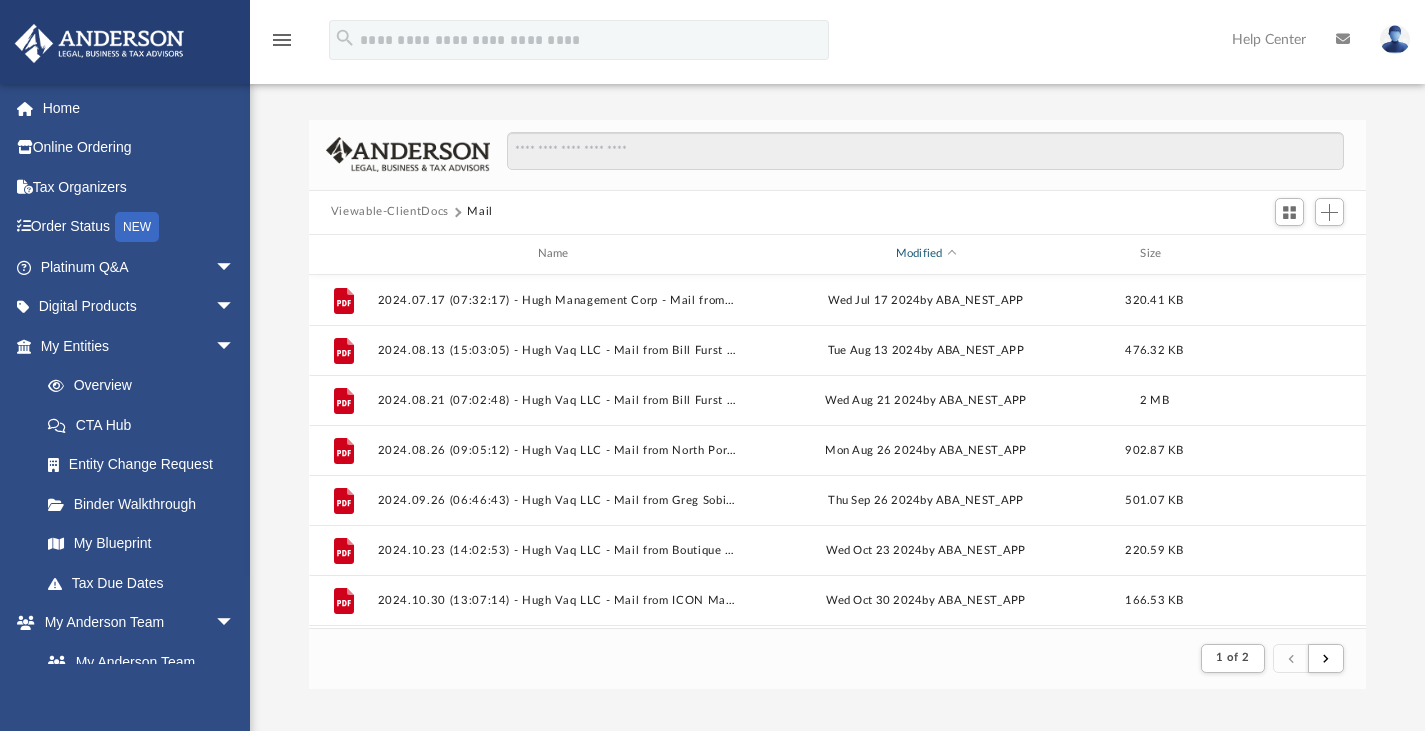 click on "Modified" at bounding box center (925, 254) 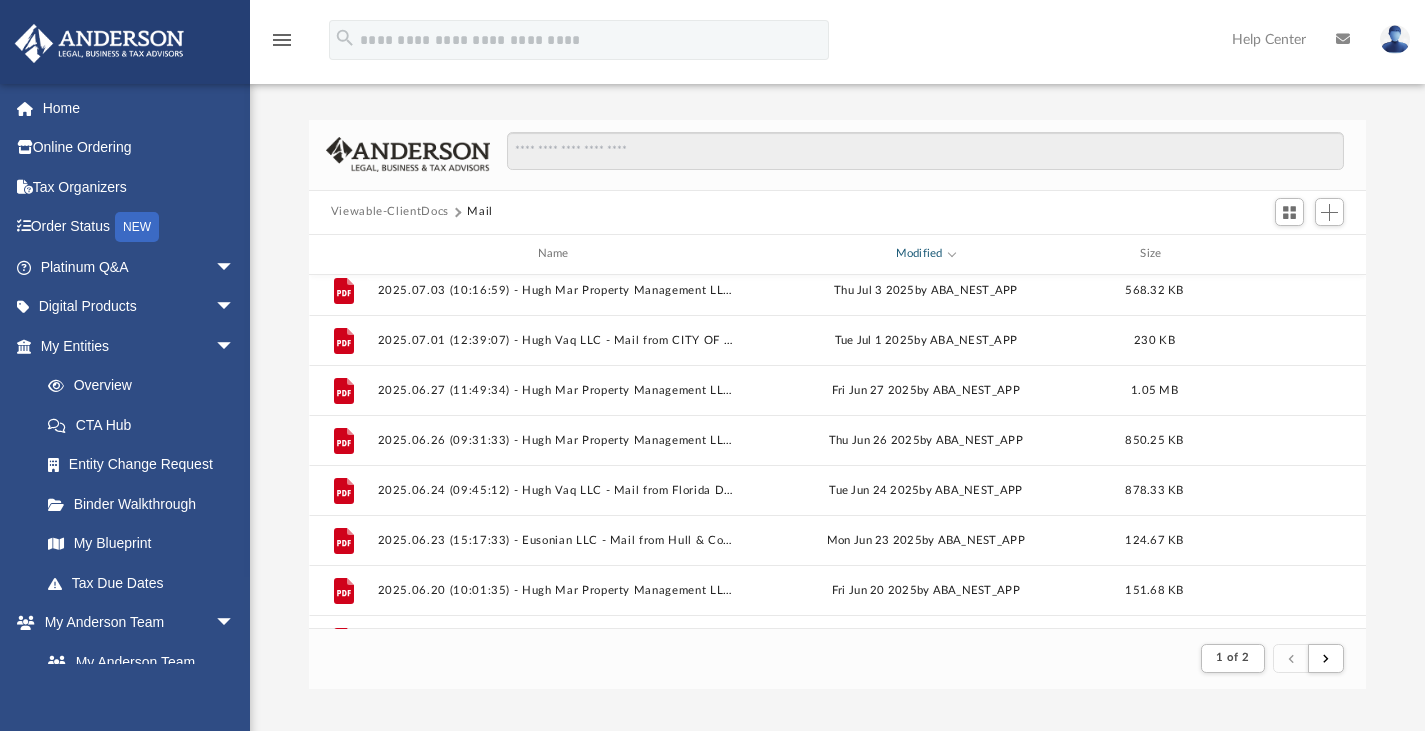 scroll, scrollTop: 311, scrollLeft: 0, axis: vertical 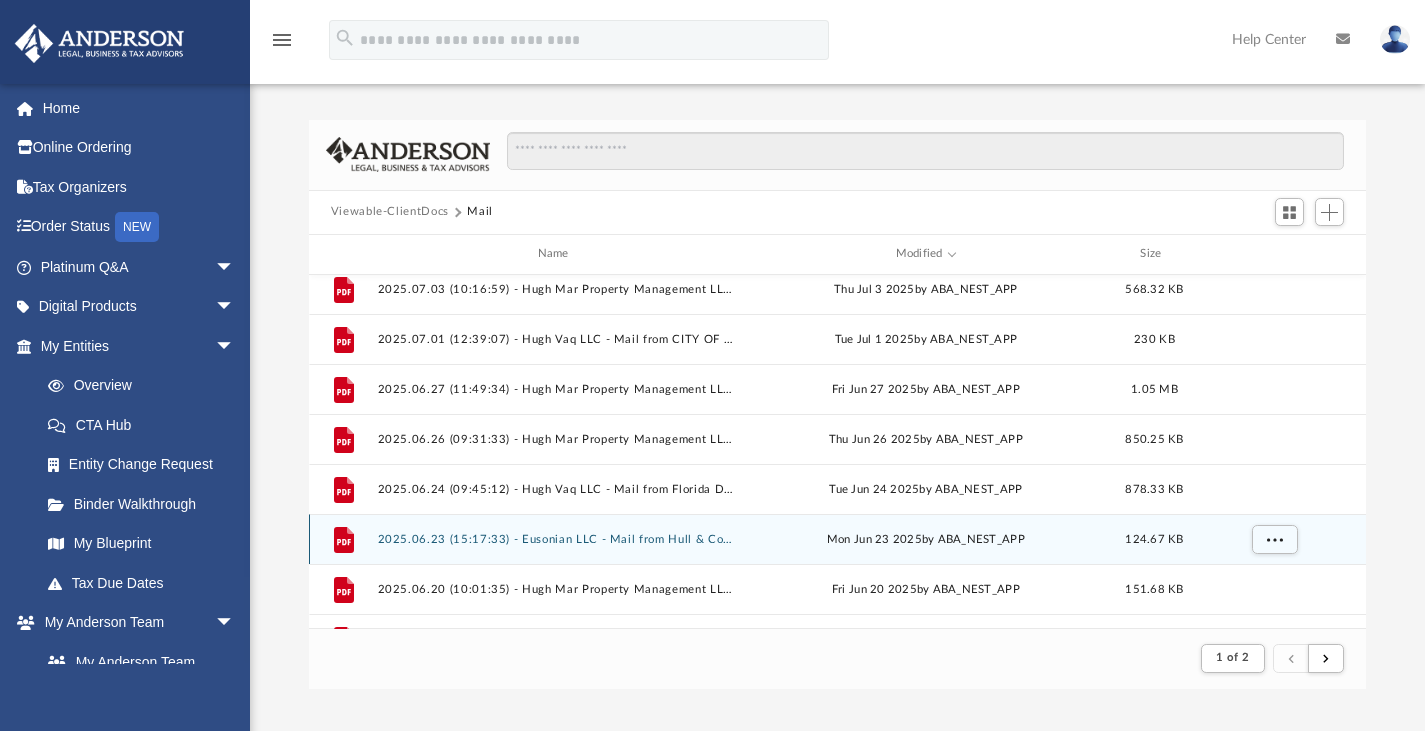 click on "2025.06.23 (15:17:33) - Eusonian LLC - Mail from Hull & Company, LLC.pdf" at bounding box center (557, 538) 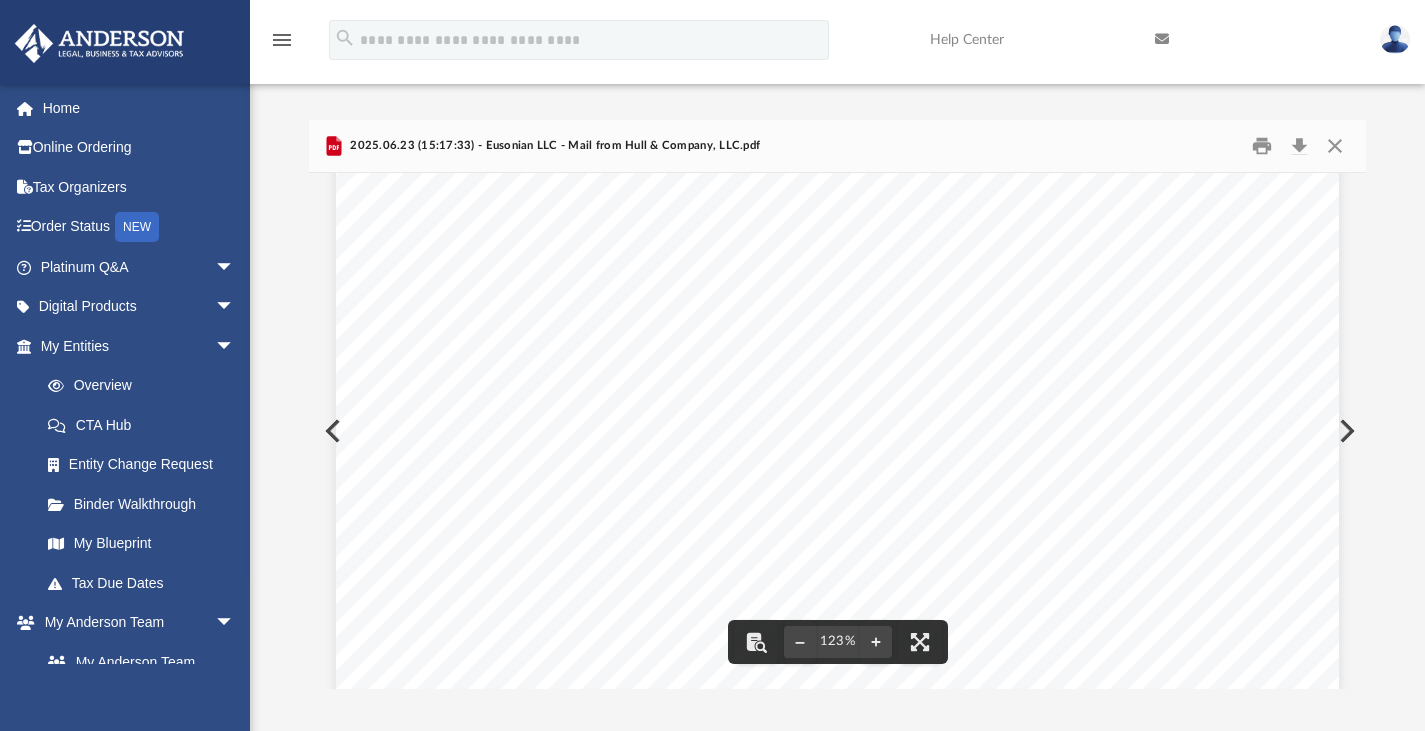 scroll, scrollTop: 804, scrollLeft: 0, axis: vertical 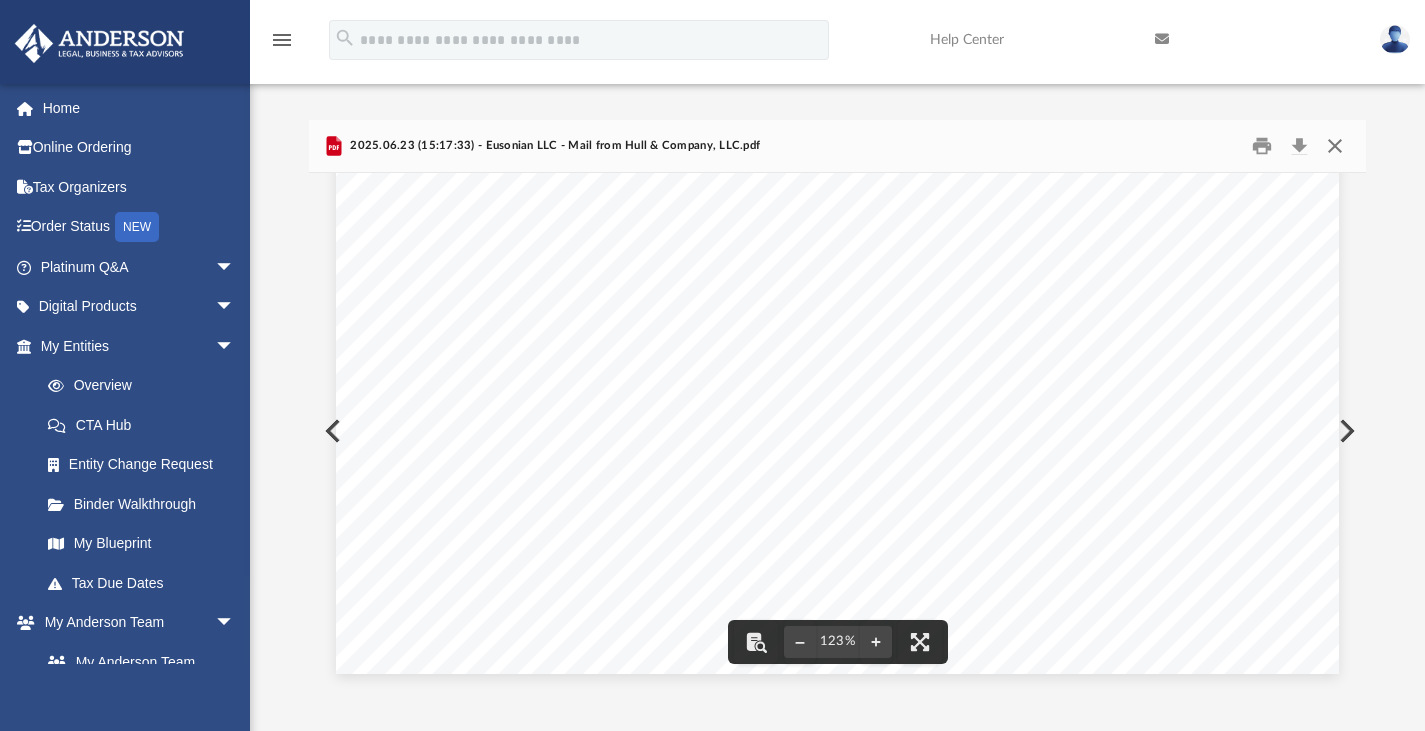 click at bounding box center [1335, 145] 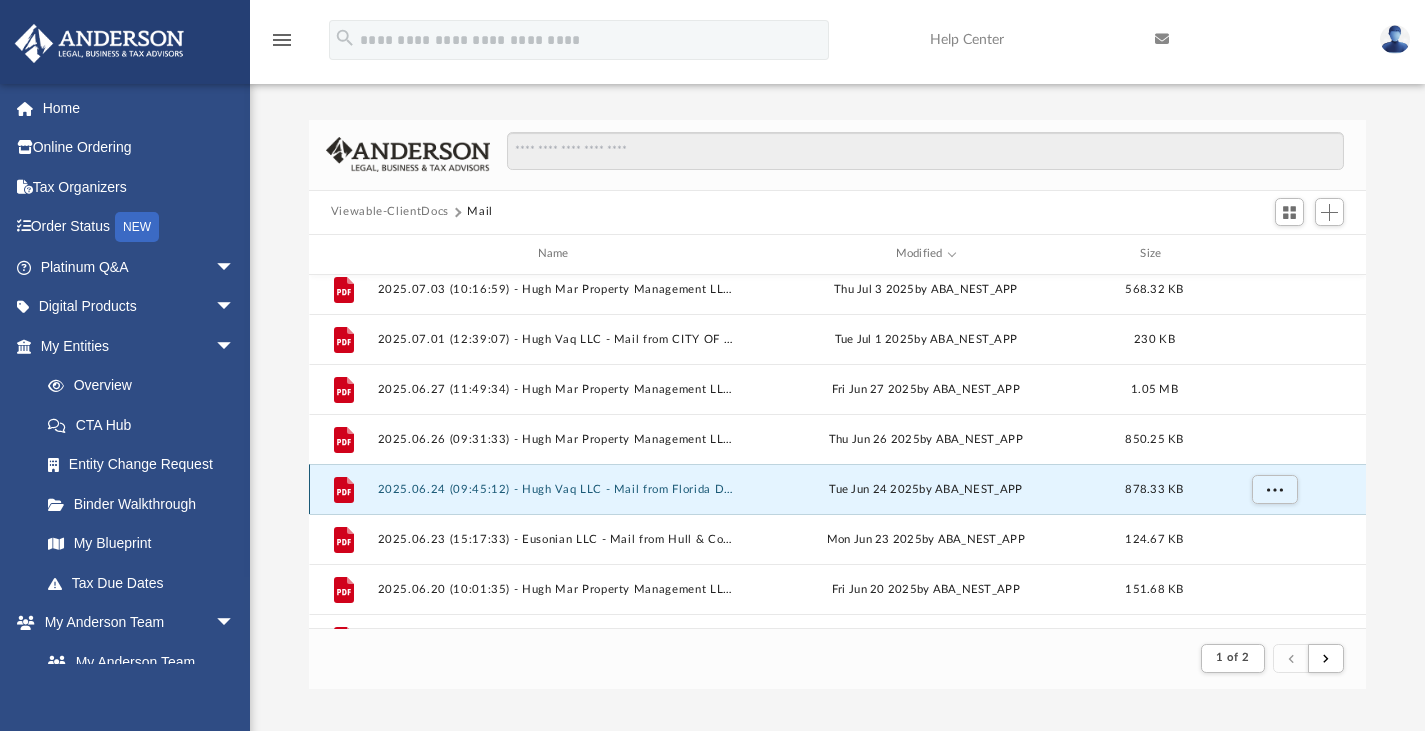 click on "2025.06.24 (09:45:12) - Hugh Vaq LLC - Mail from Florida Department of Business & Professional Regulation.pdf" at bounding box center [557, 488] 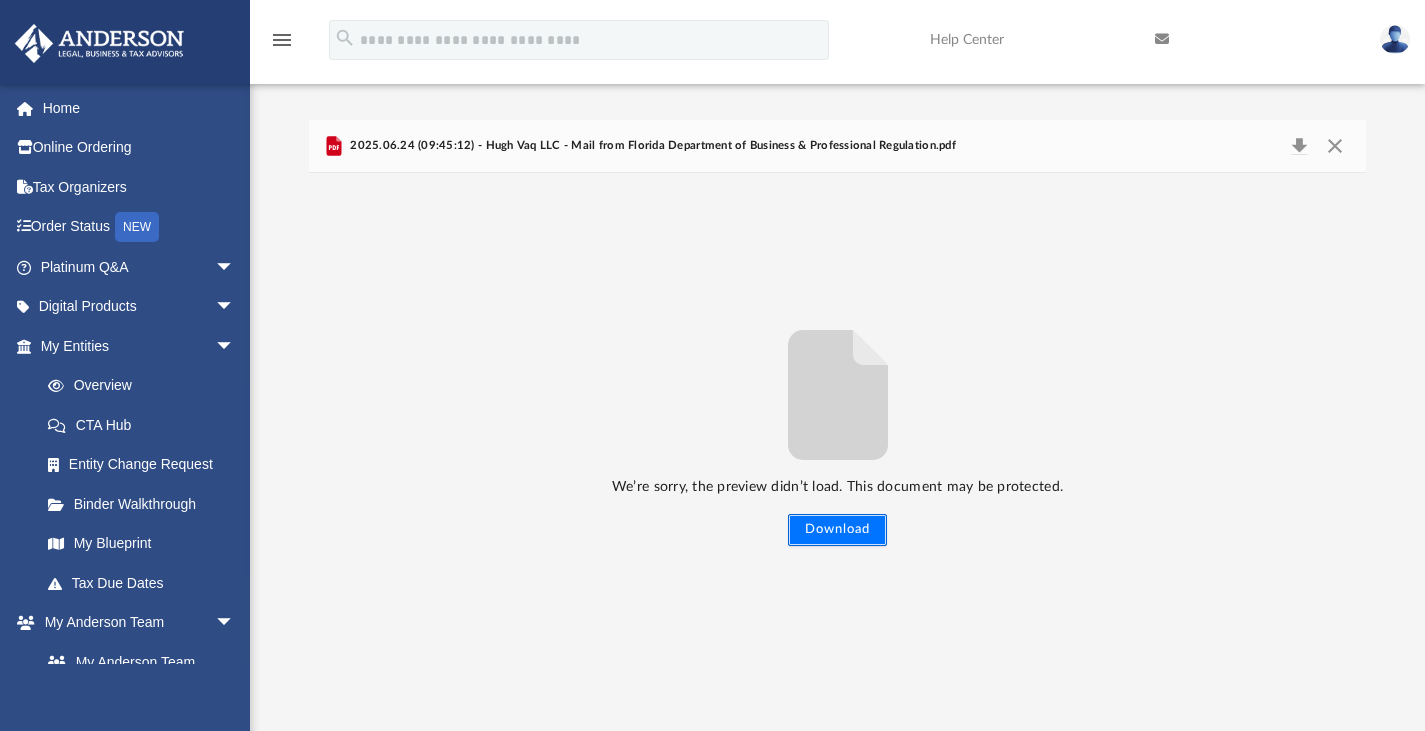 click on "Download" at bounding box center [837, 530] 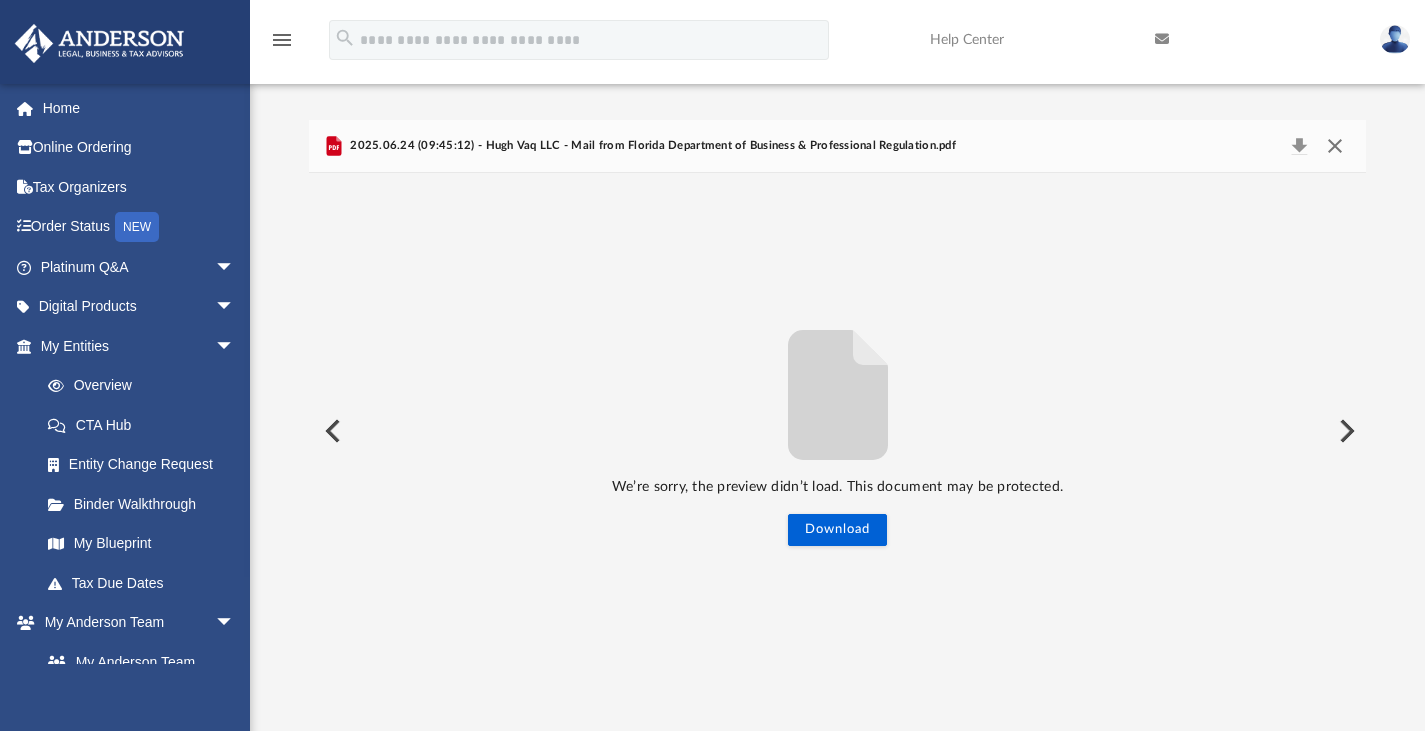 click at bounding box center [1335, 146] 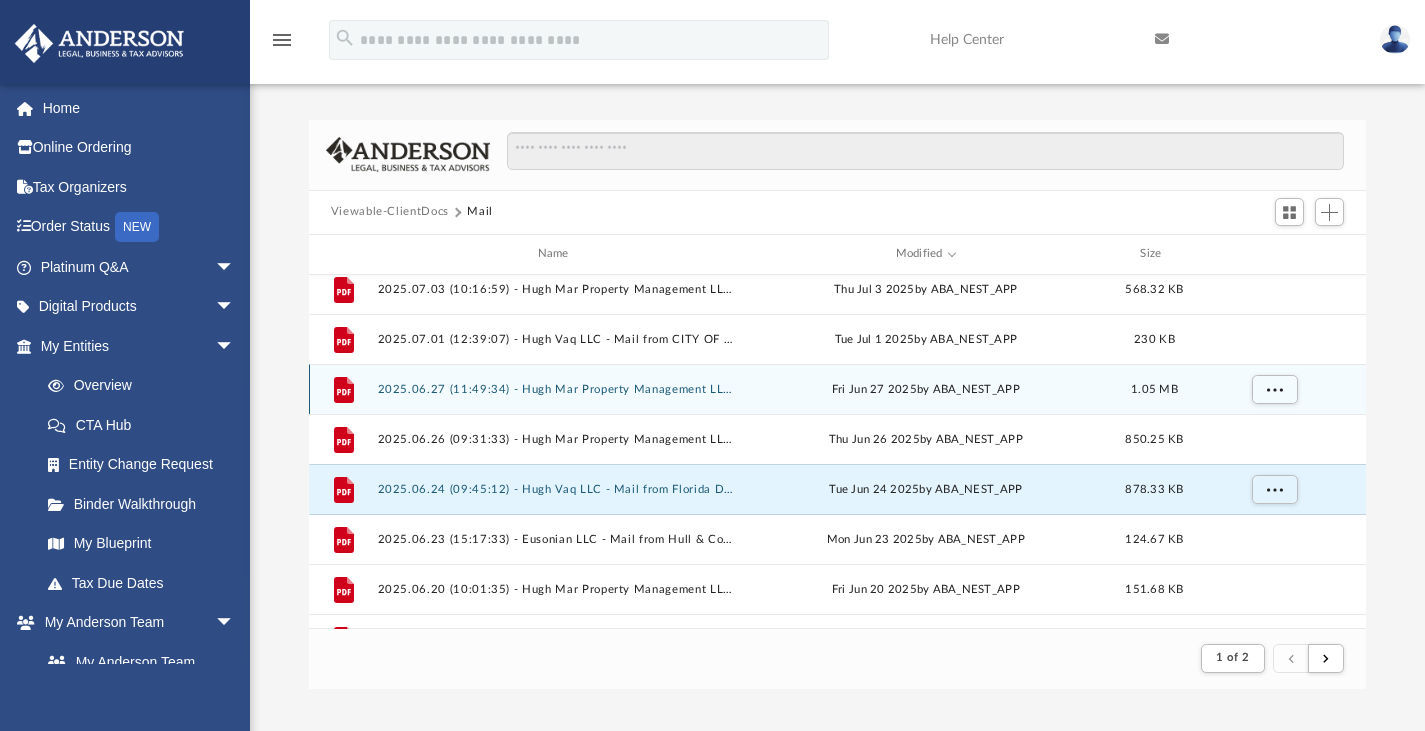 click on "2025.06.27 (11:49:34) - Hugh Mar Property Management LLC - Mail from City of Tampa Utilities.pdf" at bounding box center [557, 388] 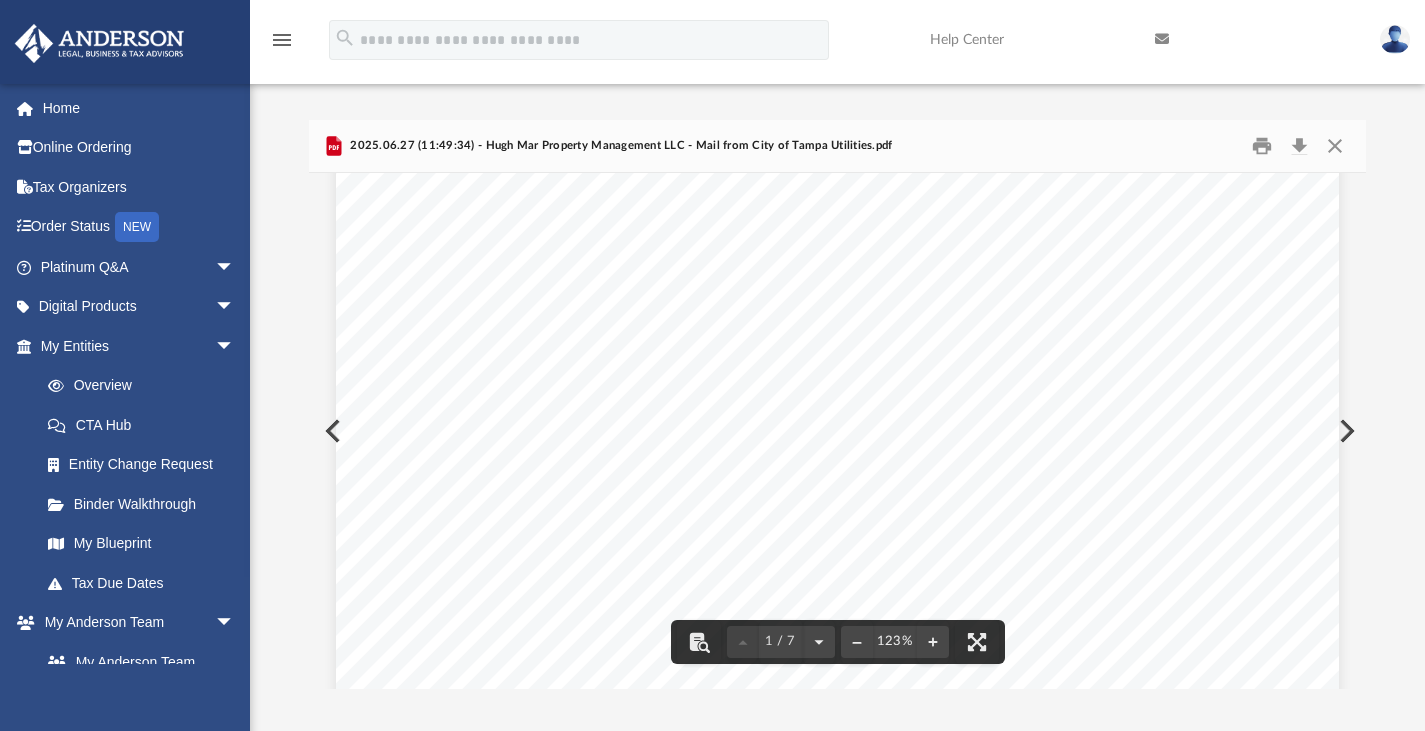 scroll, scrollTop: 304, scrollLeft: 0, axis: vertical 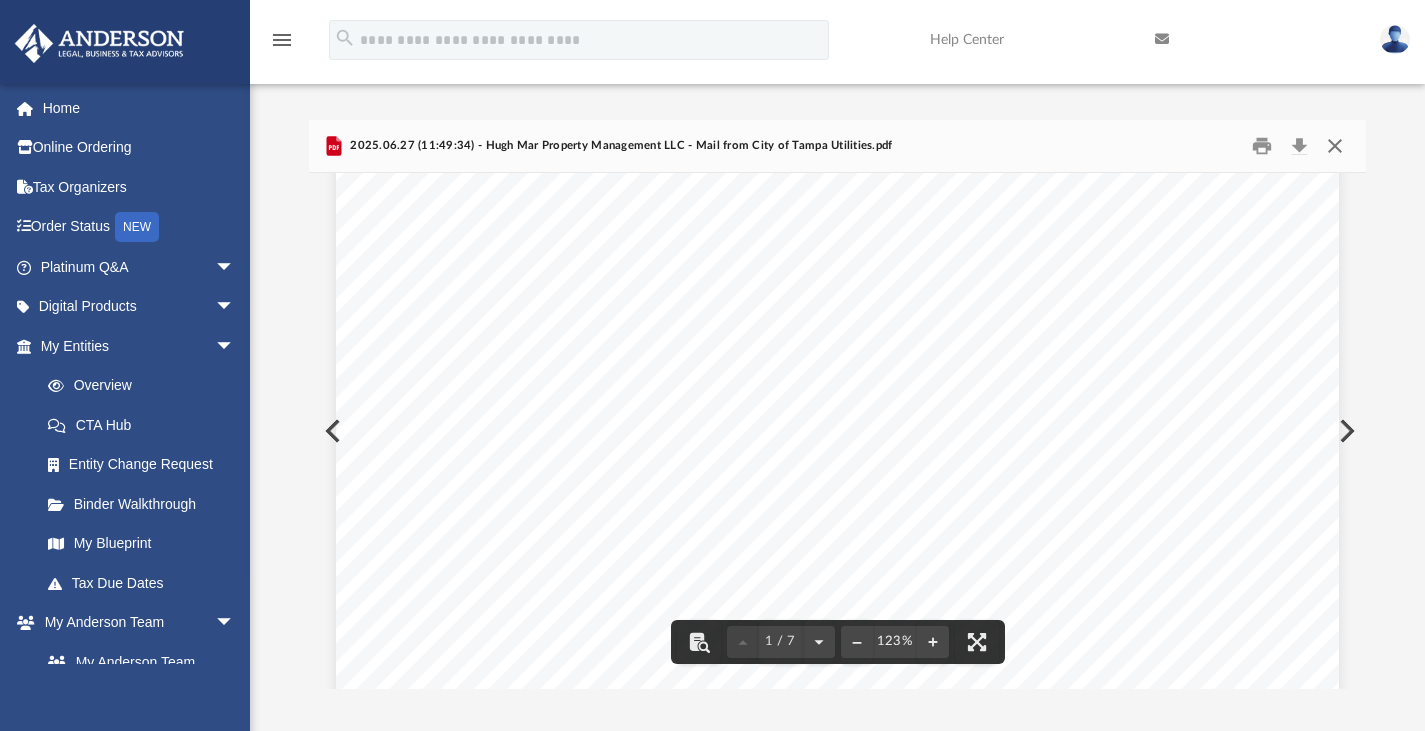 click at bounding box center [1335, 145] 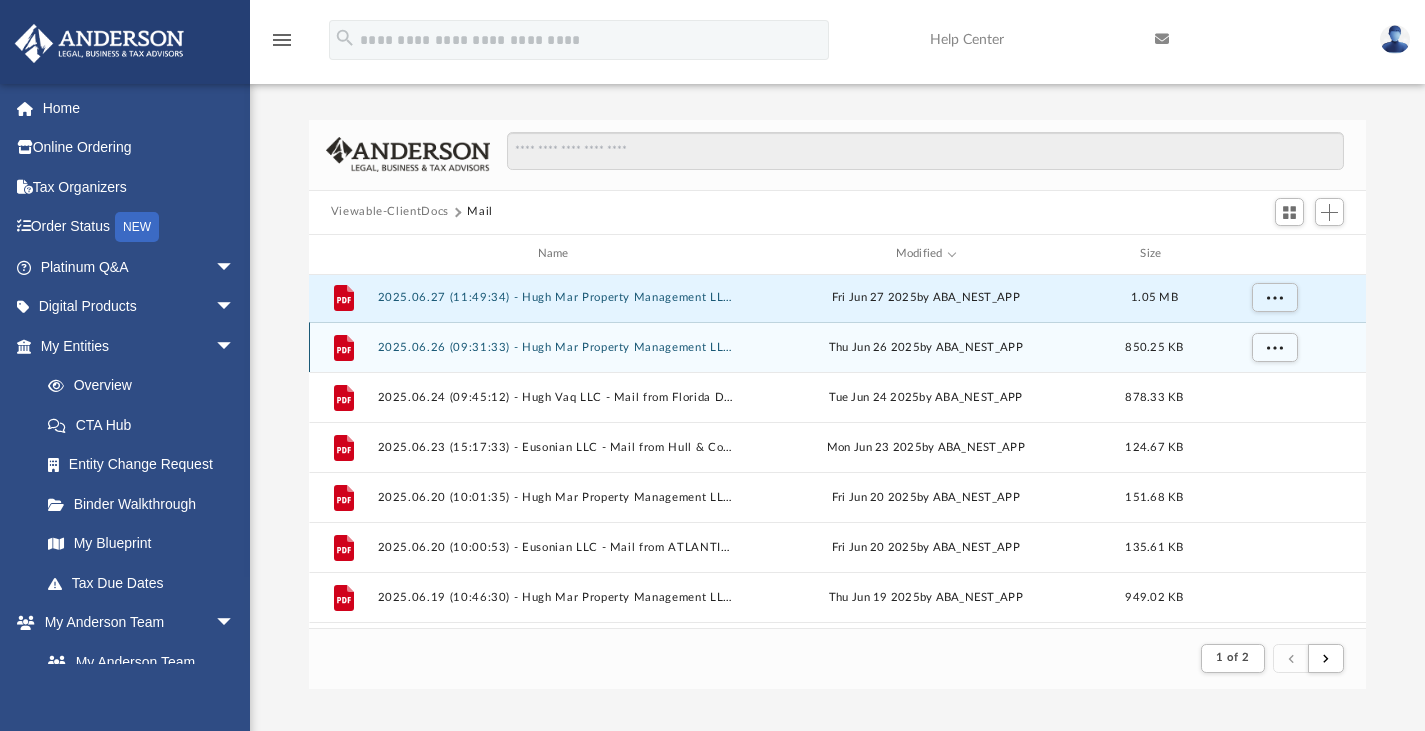 scroll, scrollTop: 404, scrollLeft: 0, axis: vertical 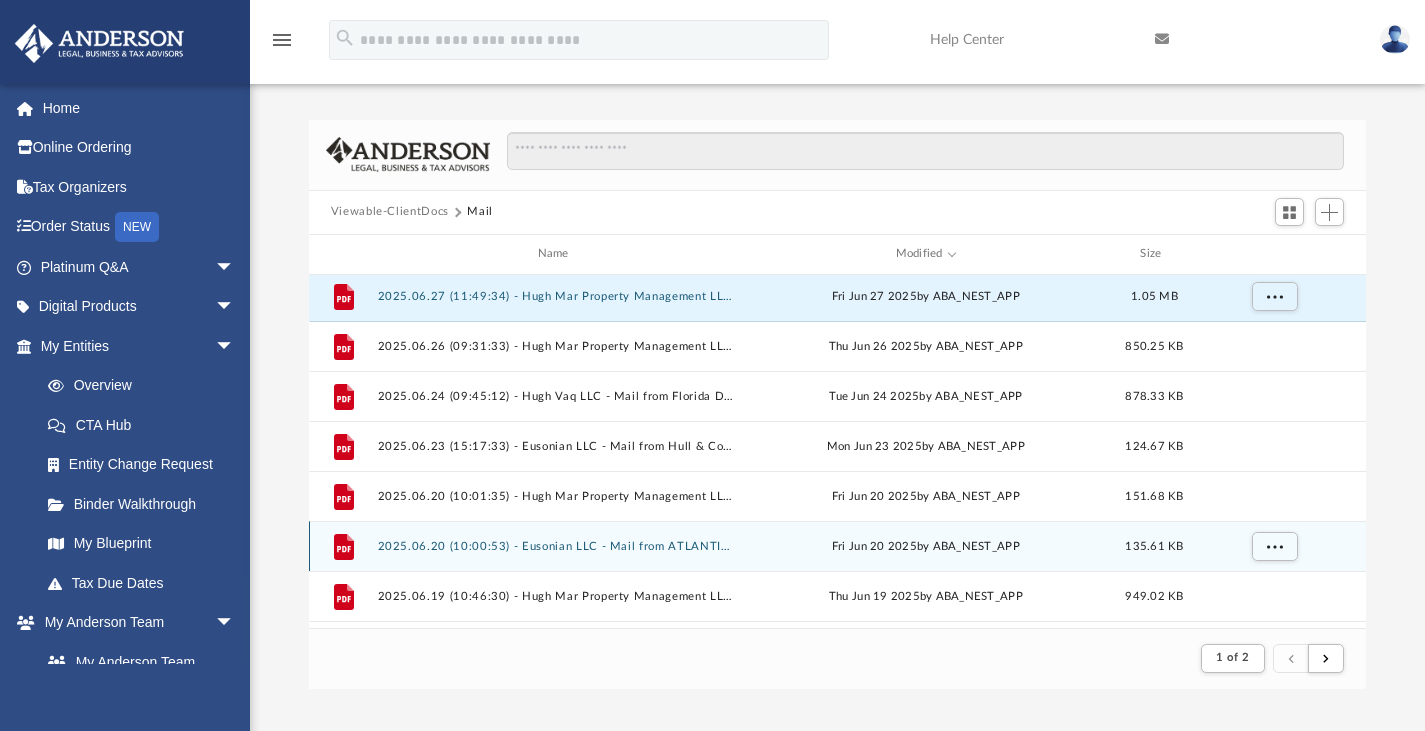 click on "File [DATE] ([TIME]) - Eusonian LLC - Mail from ATLANTIC CASUALTY INSURANCE COMPANY.pdf [DAY] [MONTH] [DATE]  by ABA_NEST_APP [SIZE]" at bounding box center (838, 546) 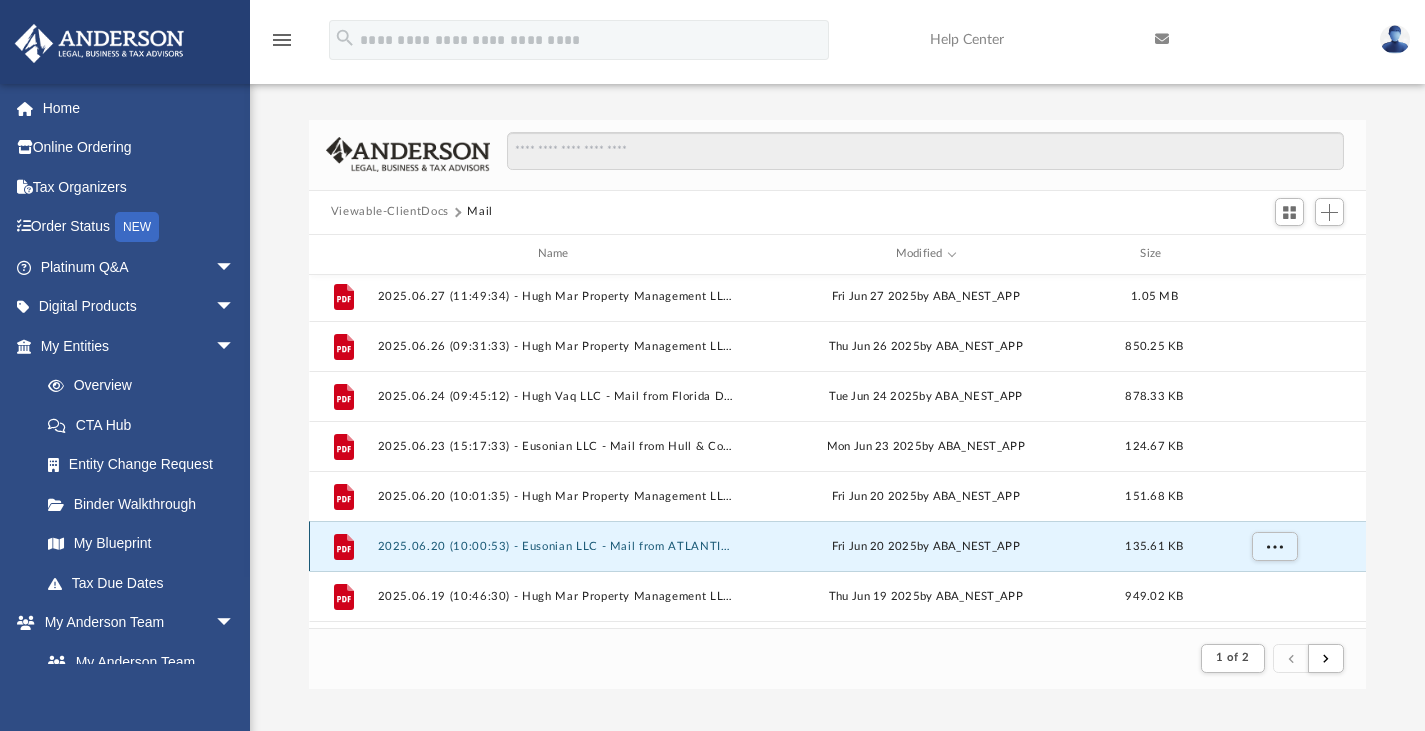 click on "2025.06.20 (10:00:53) - Eusonian LLC - Mail from ATLANTIC CASUALTY INSURANCE COMPANY.pdf" at bounding box center [557, 545] 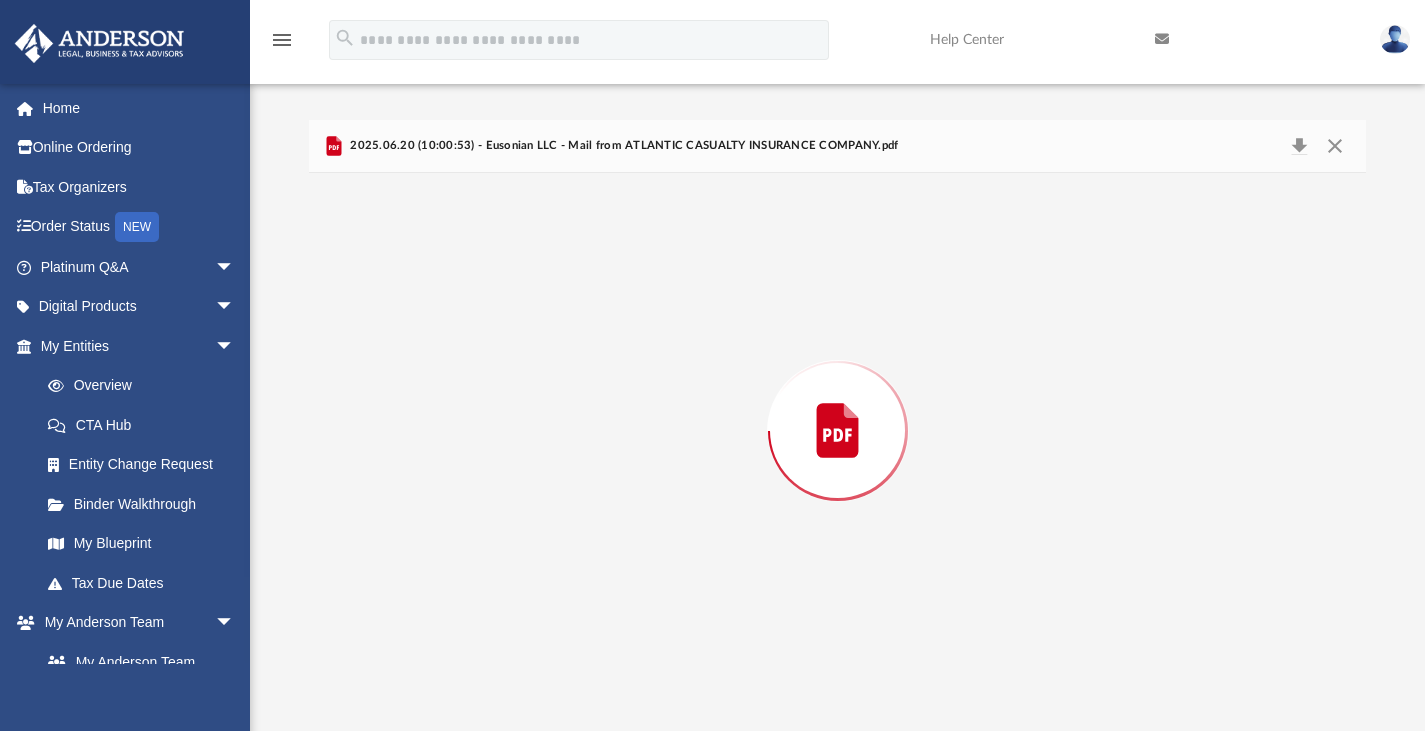 click at bounding box center (838, 431) 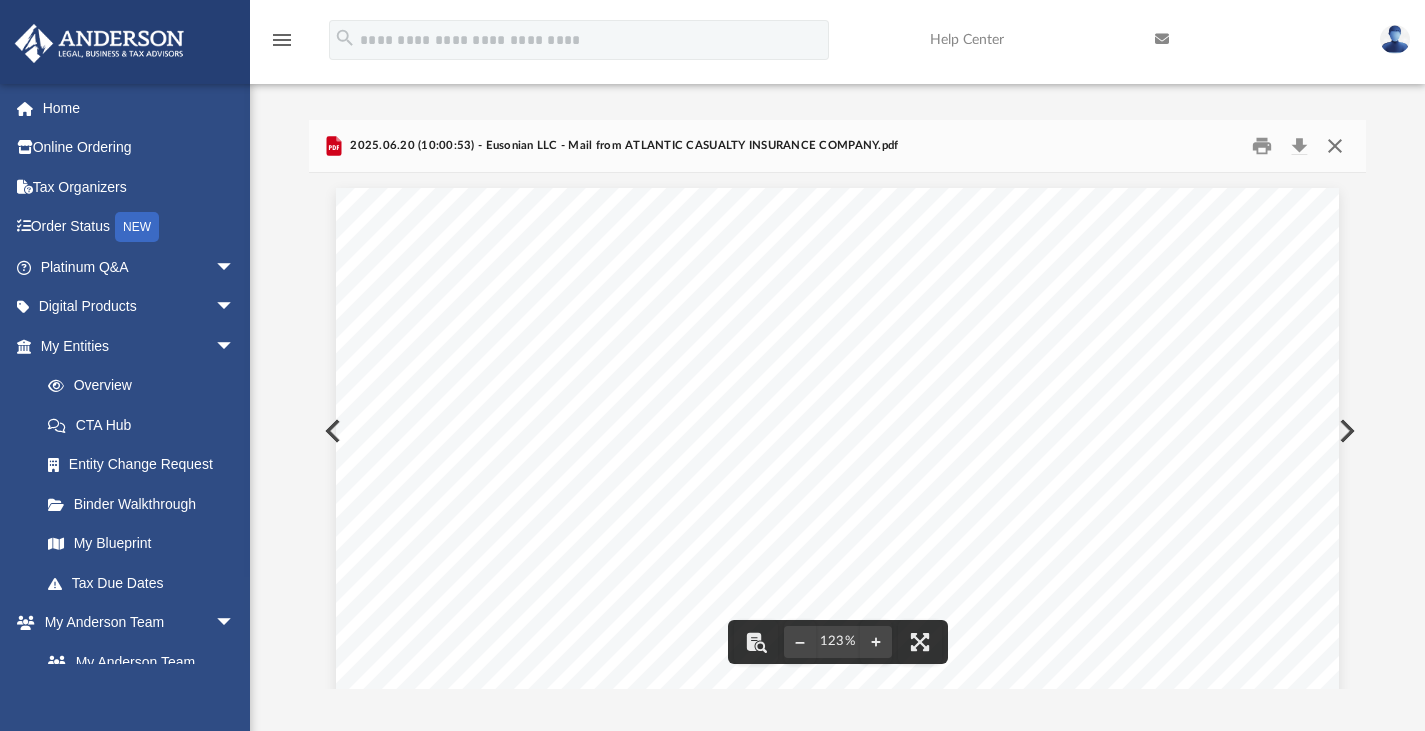 click at bounding box center [1335, 145] 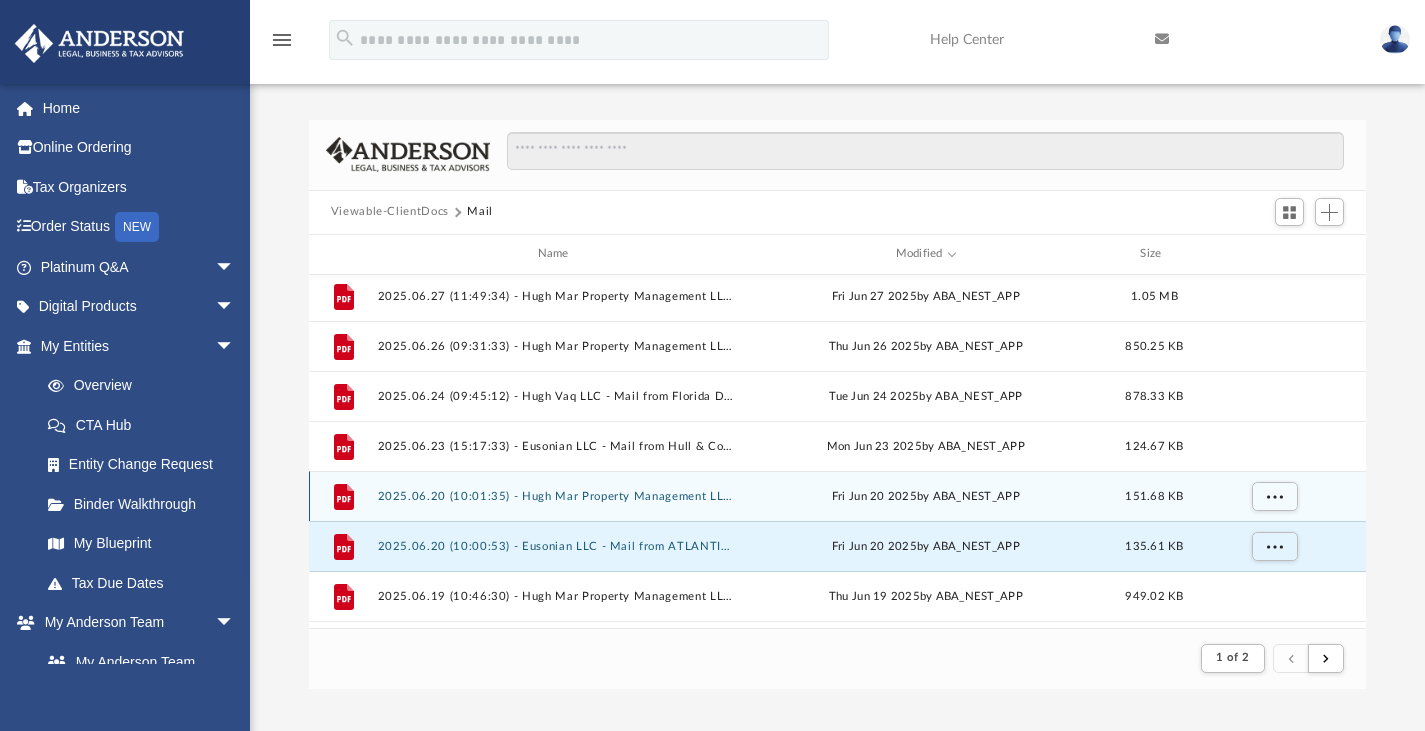 click on "2025.06.20 (10:01:35) - Hugh Mar Property Management LLC - Mail from ATLANTIC CASUALTY INSURANCE COMPANY.pdf" at bounding box center (557, 495) 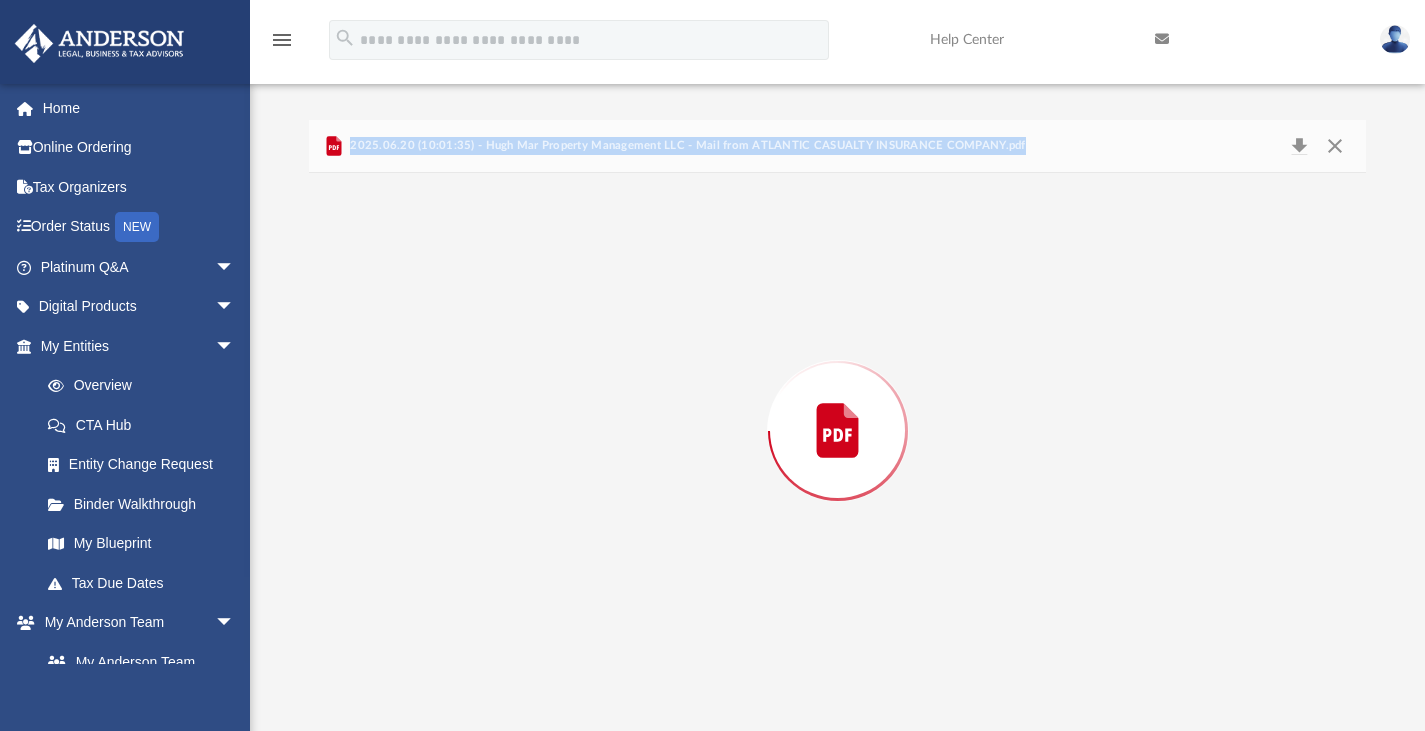 click at bounding box center (838, 431) 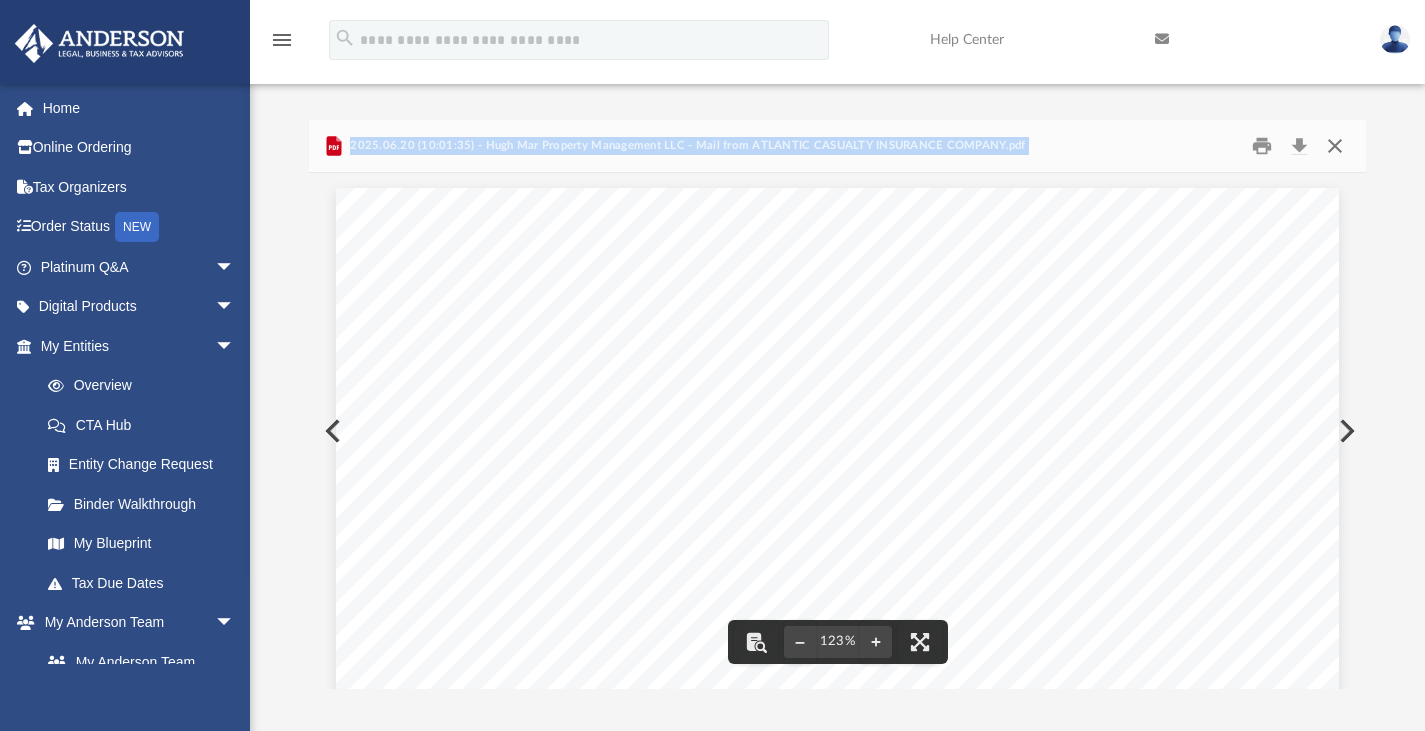 click at bounding box center (1335, 145) 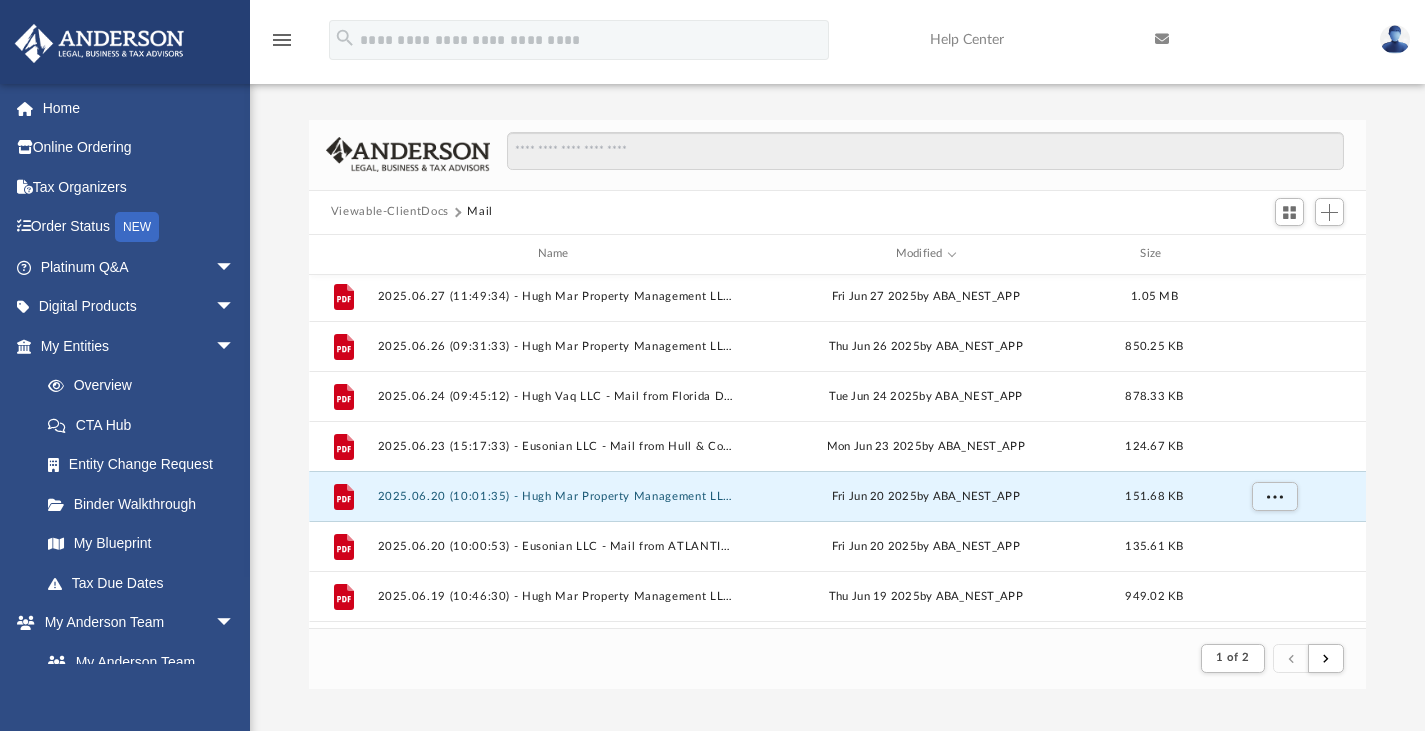 scroll, scrollTop: 398, scrollLeft: 0, axis: vertical 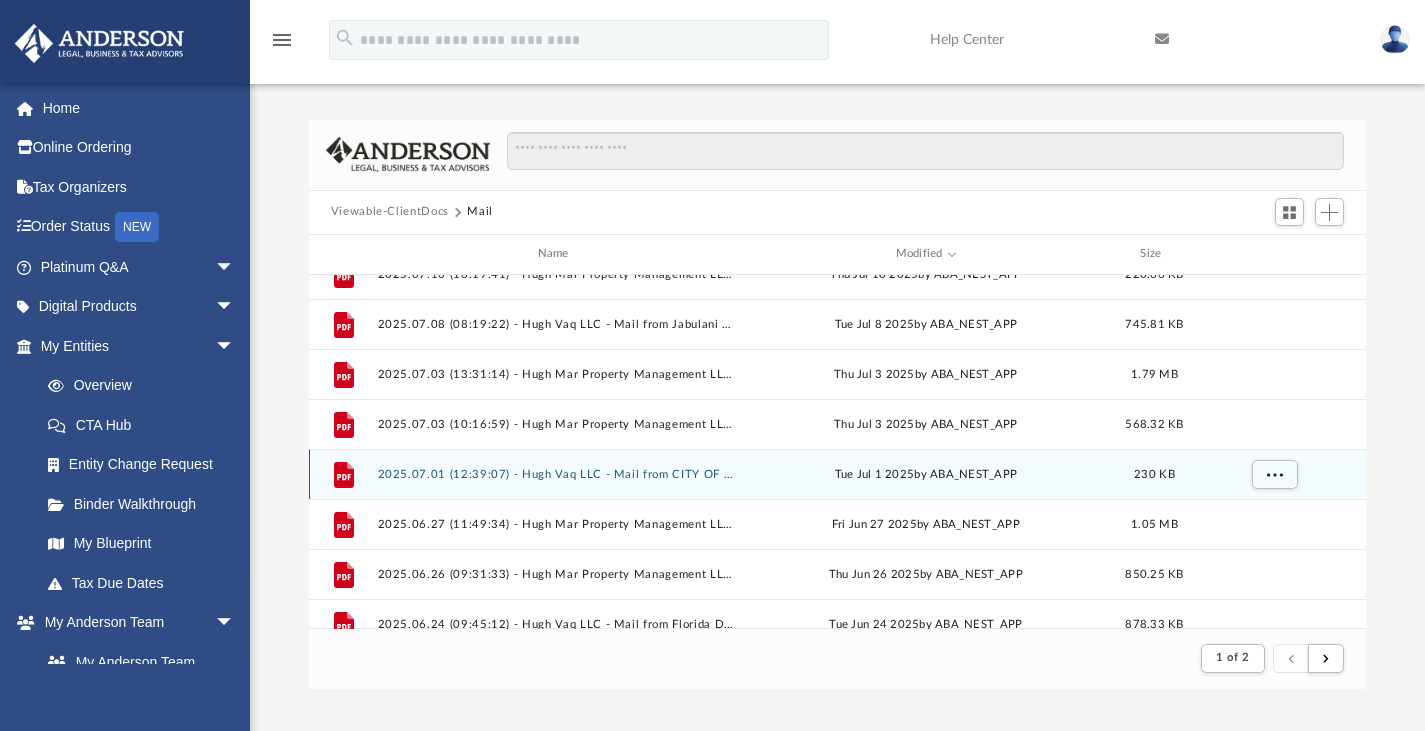 click on "2025.07.01 (12:39:07) - Hugh Vaq LLC - Mail from CITY OF TAMPA BUSINESS TAX DIVISION.pdf" at bounding box center (557, 473) 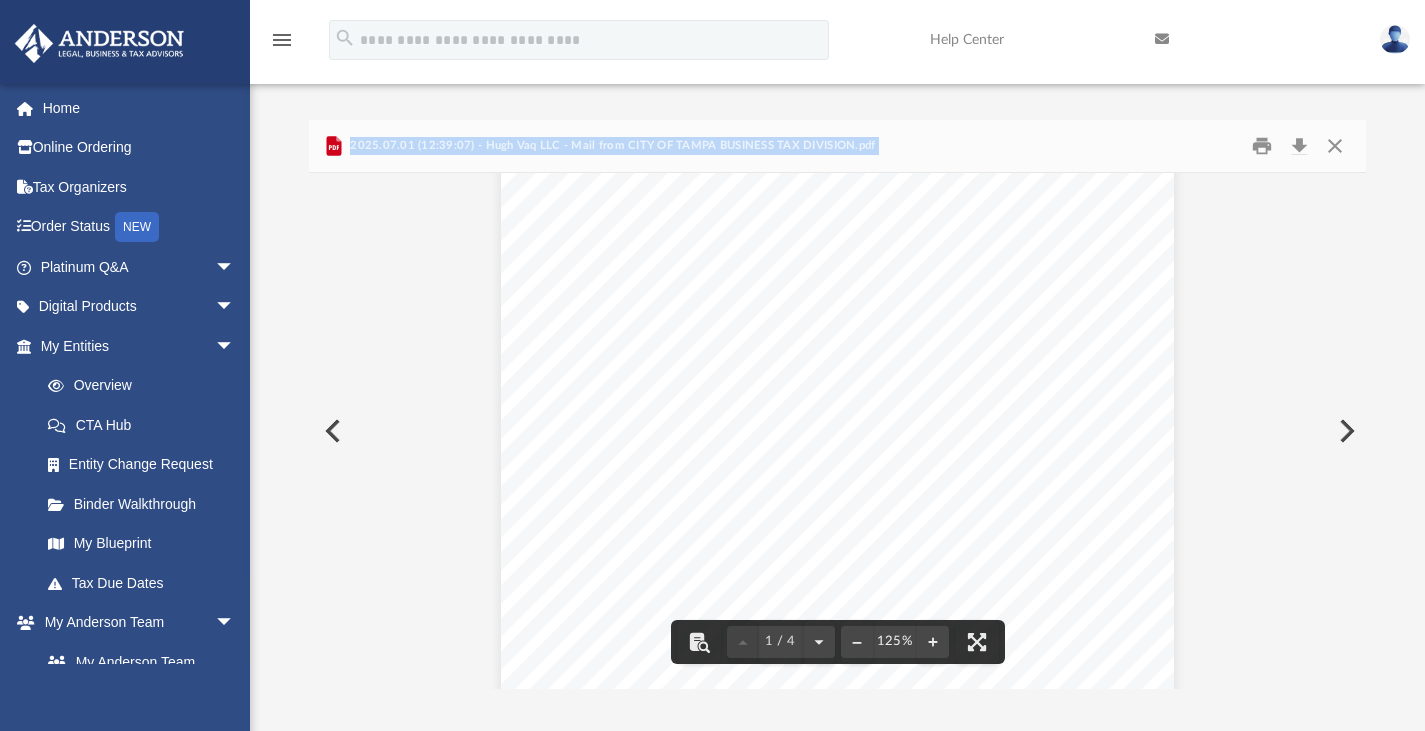 scroll, scrollTop: 0, scrollLeft: 0, axis: both 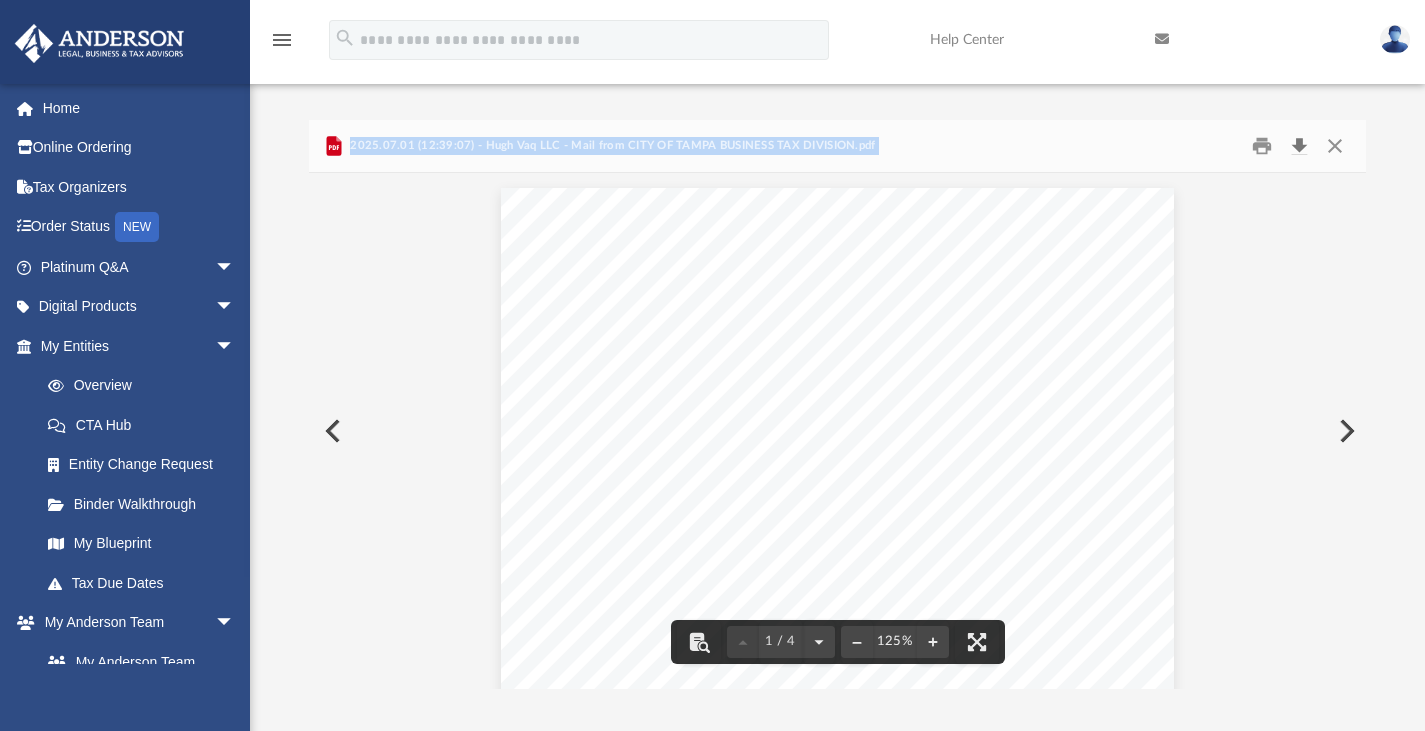click at bounding box center [1299, 145] 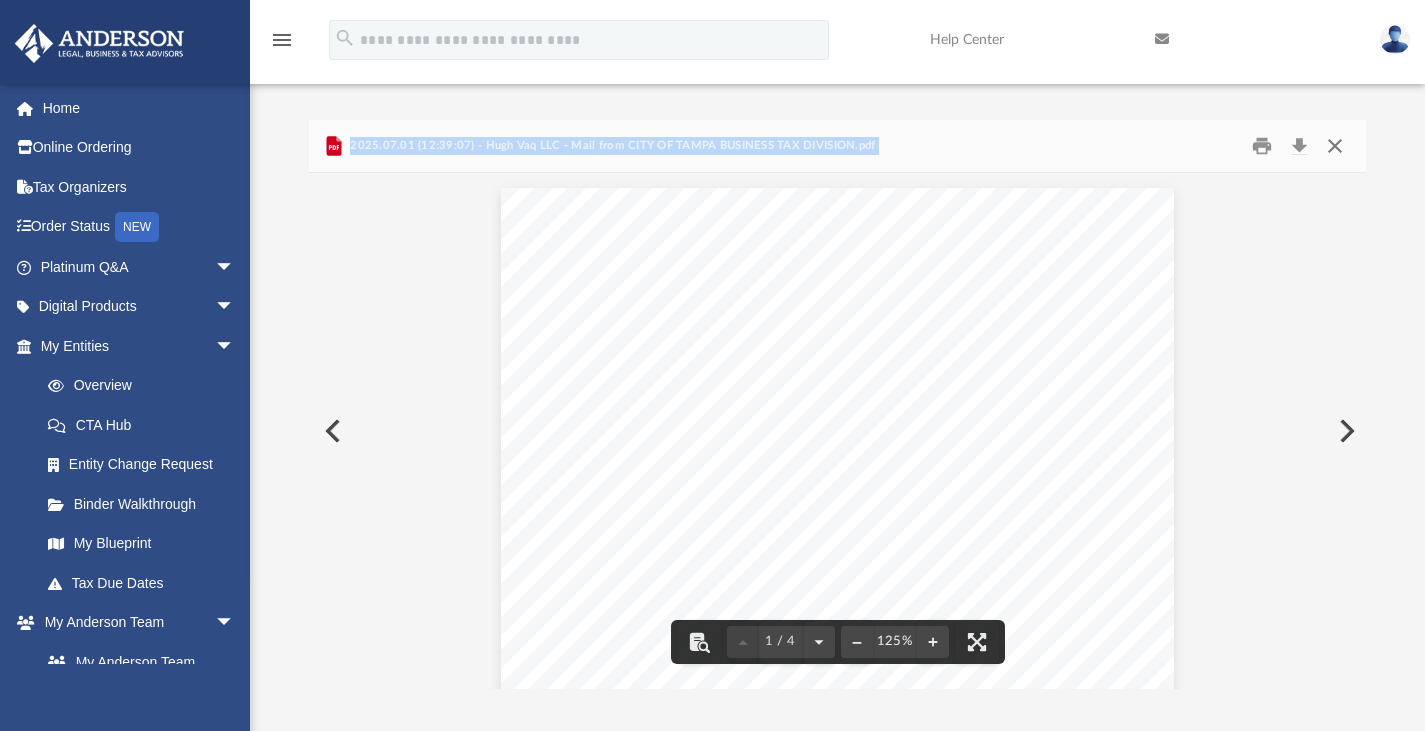 click at bounding box center [1335, 145] 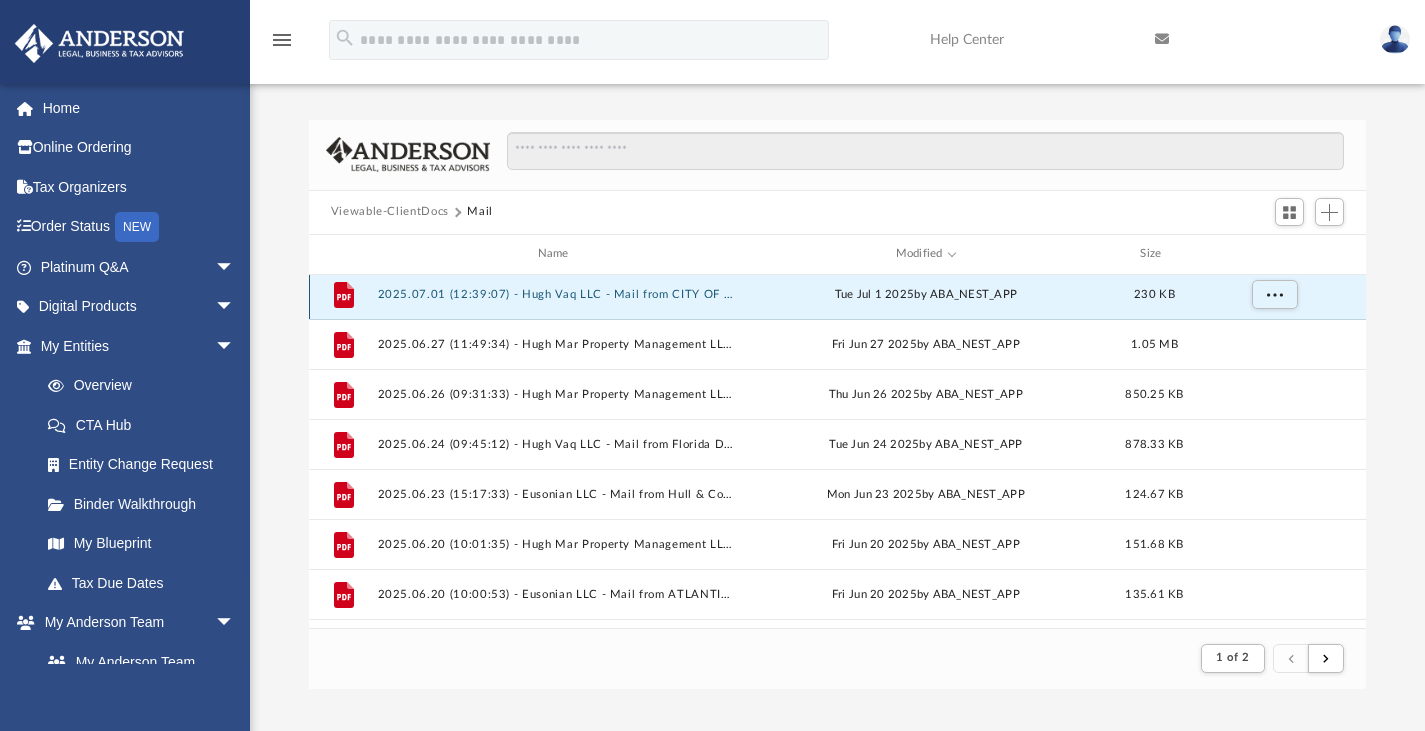 scroll, scrollTop: 568, scrollLeft: 0, axis: vertical 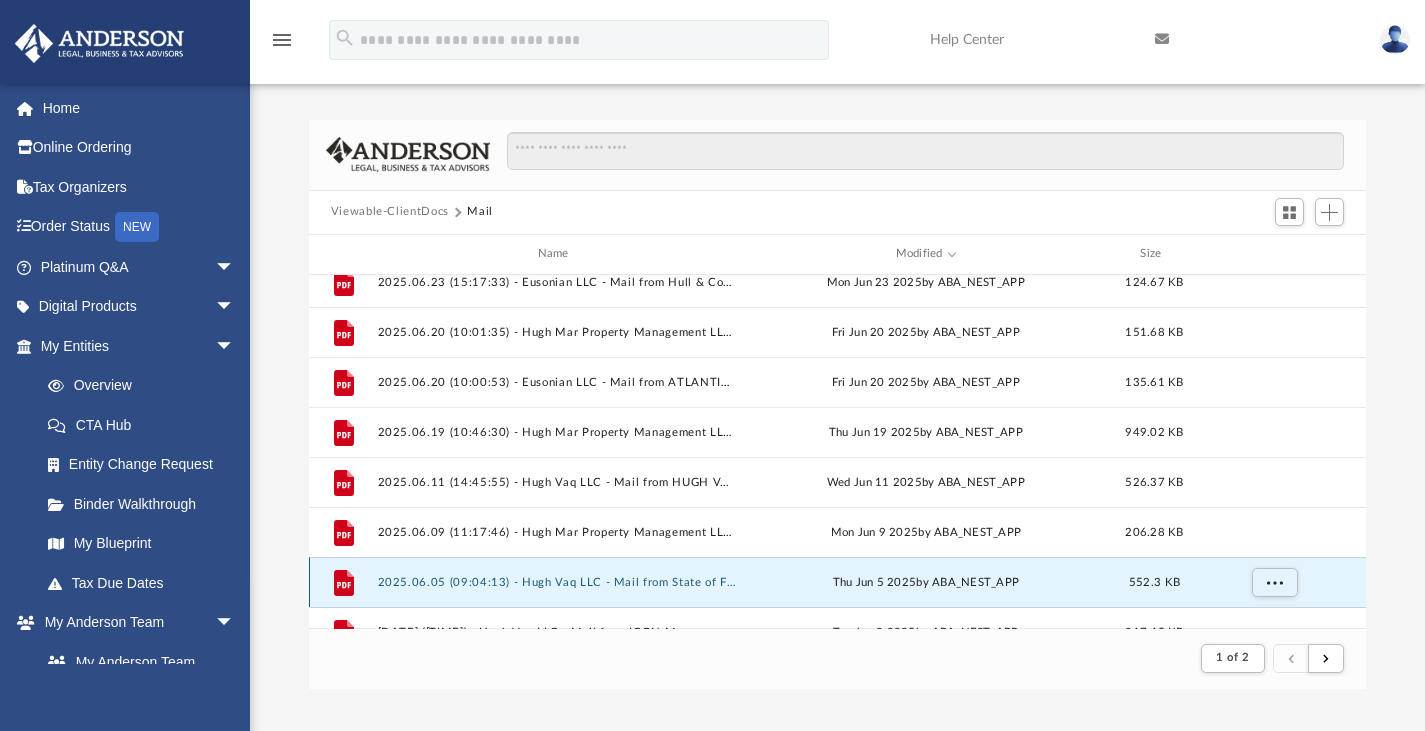 click on "2025.06.05 (09:04:13) - Hugh Vaq LLC - Mail from State of Florida Department of Business and Professional Regulation.pdf" at bounding box center (557, 581) 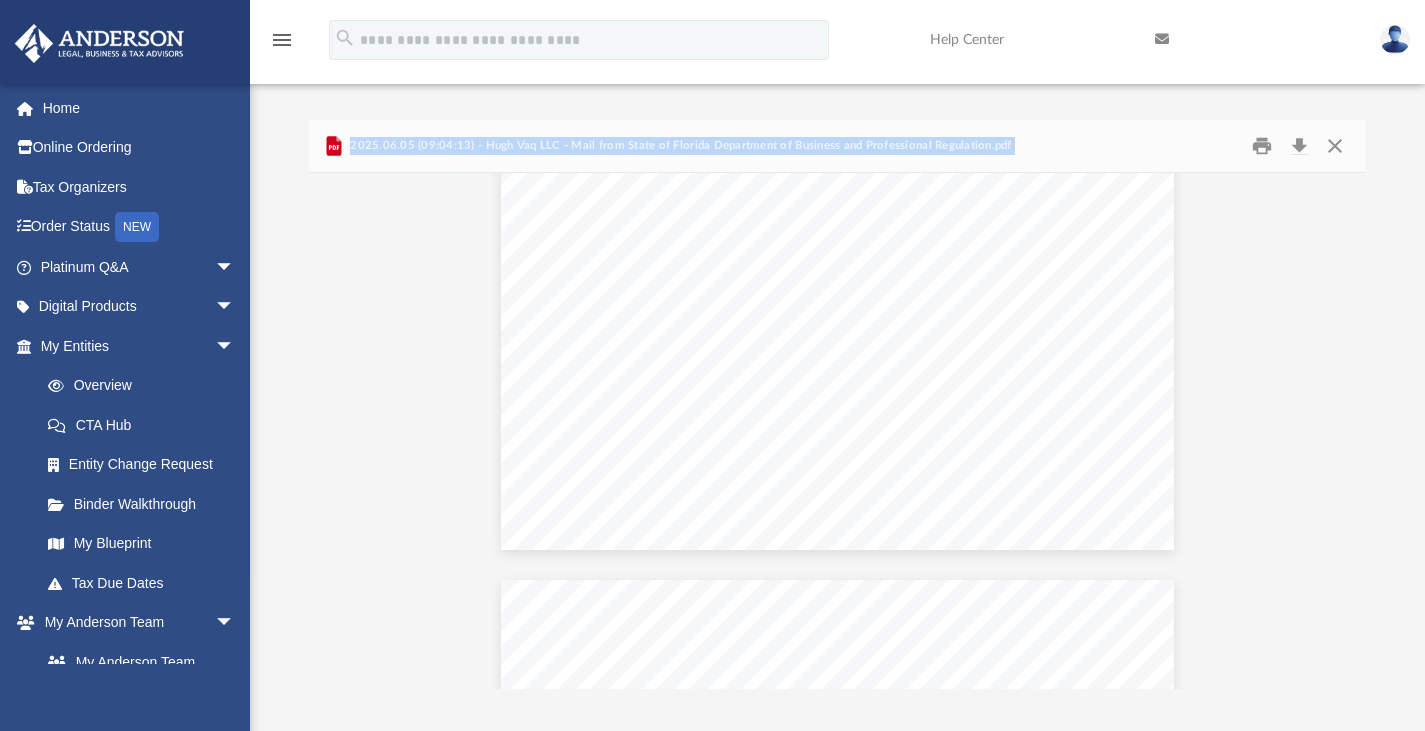 scroll, scrollTop: 0, scrollLeft: 0, axis: both 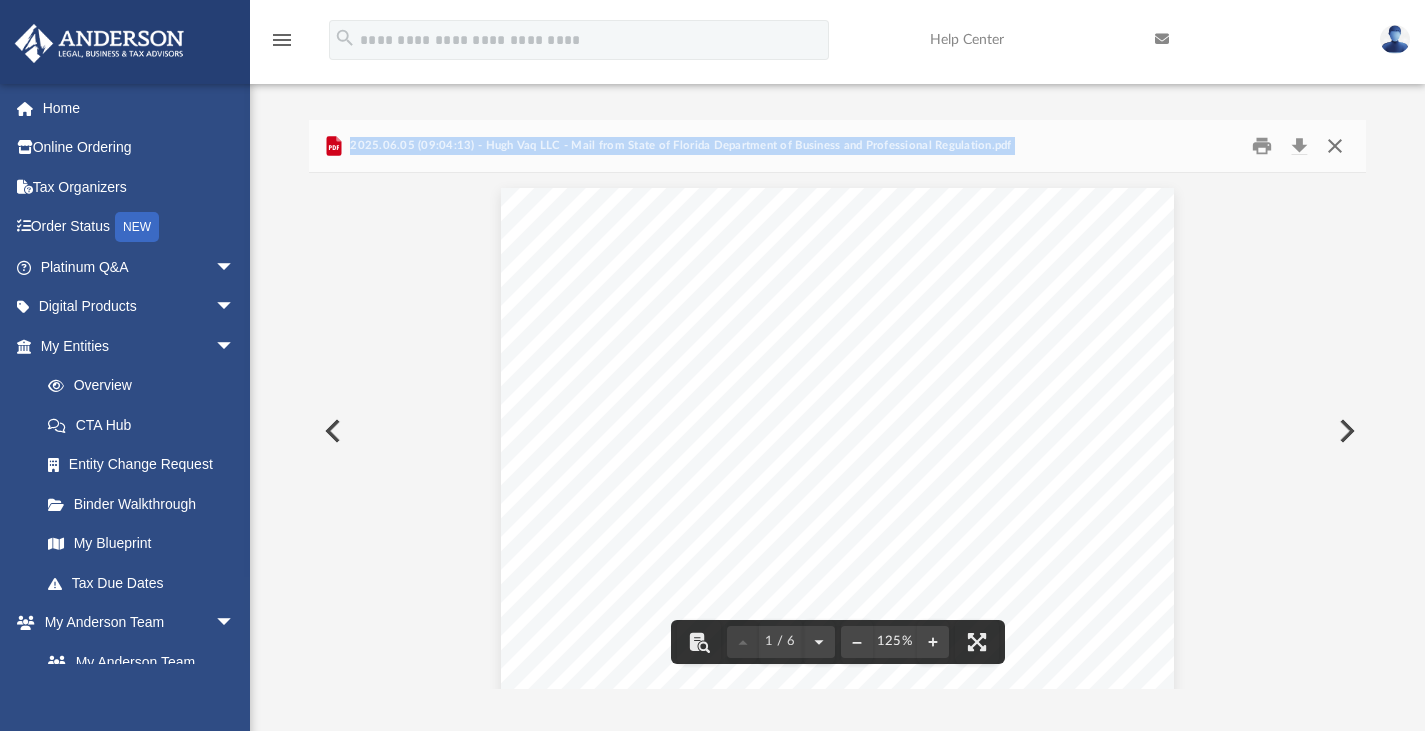 click at bounding box center [1335, 145] 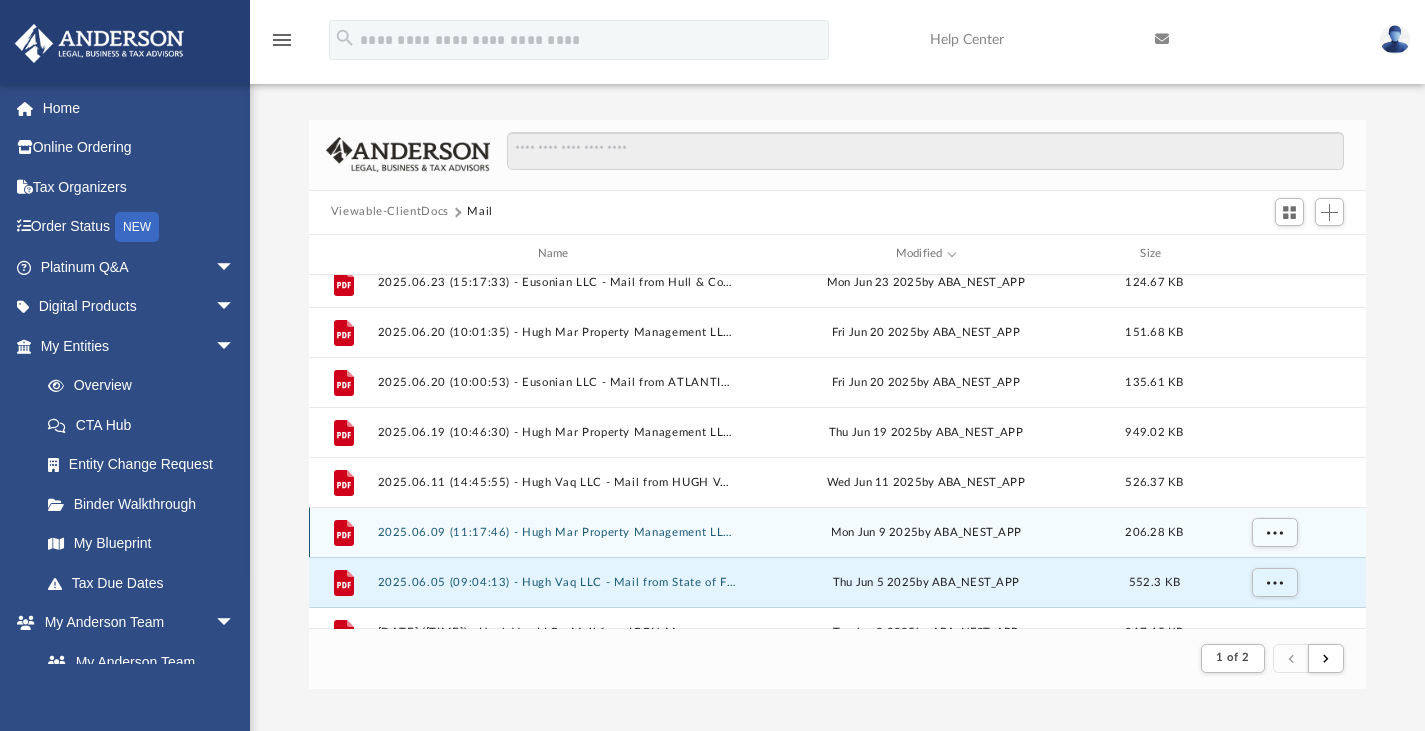 click on "2025.06.09 (11:17:46) - Hugh Mar Property Management LLC - Mail from Rahenkamp Design Group, Inc..pdf" at bounding box center [557, 531] 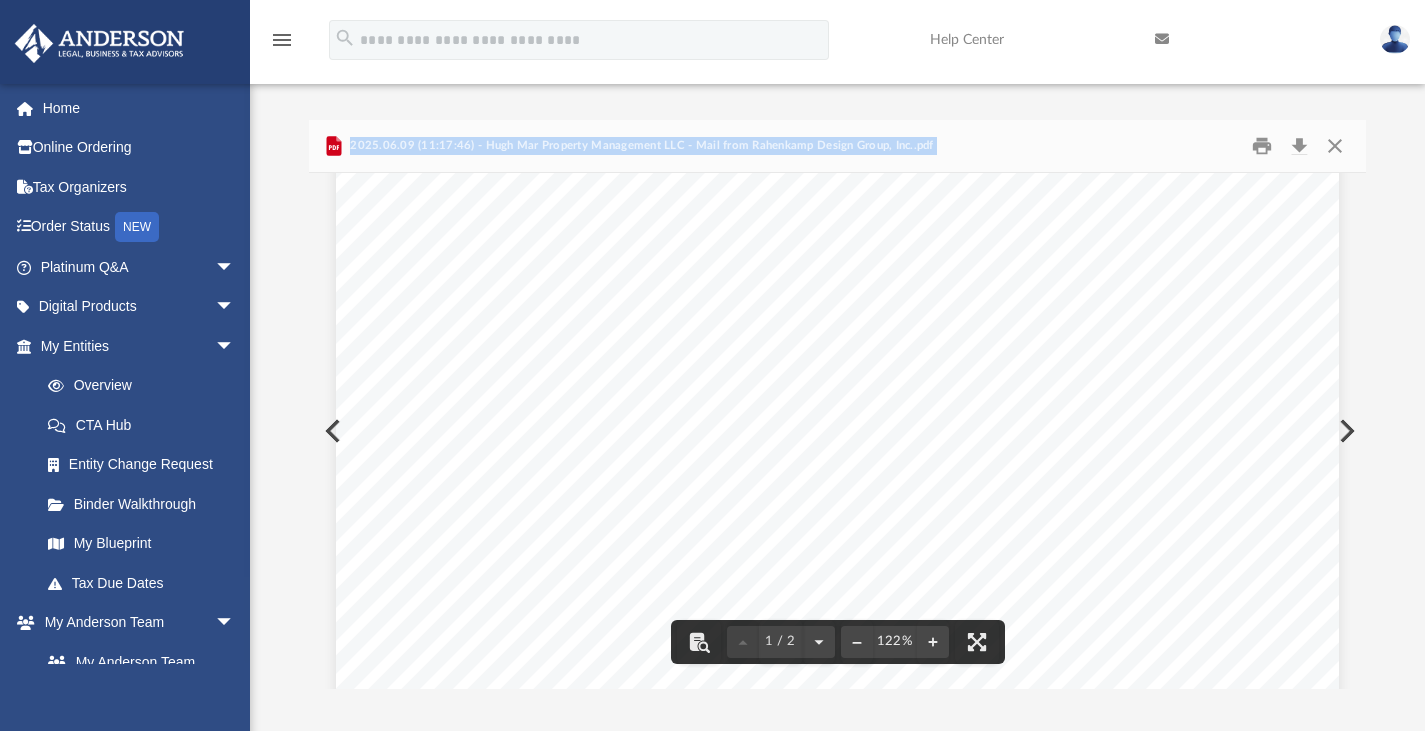scroll, scrollTop: 0, scrollLeft: 0, axis: both 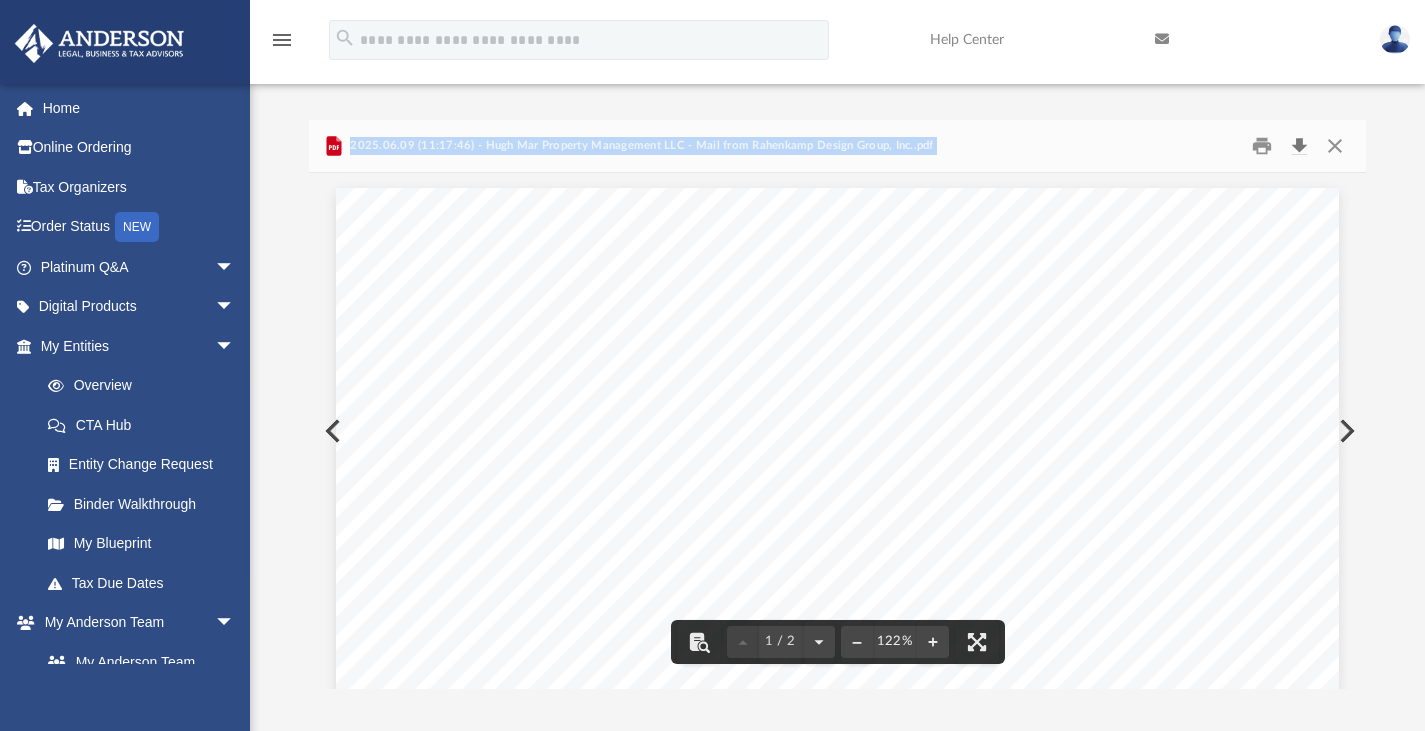 click at bounding box center [1299, 145] 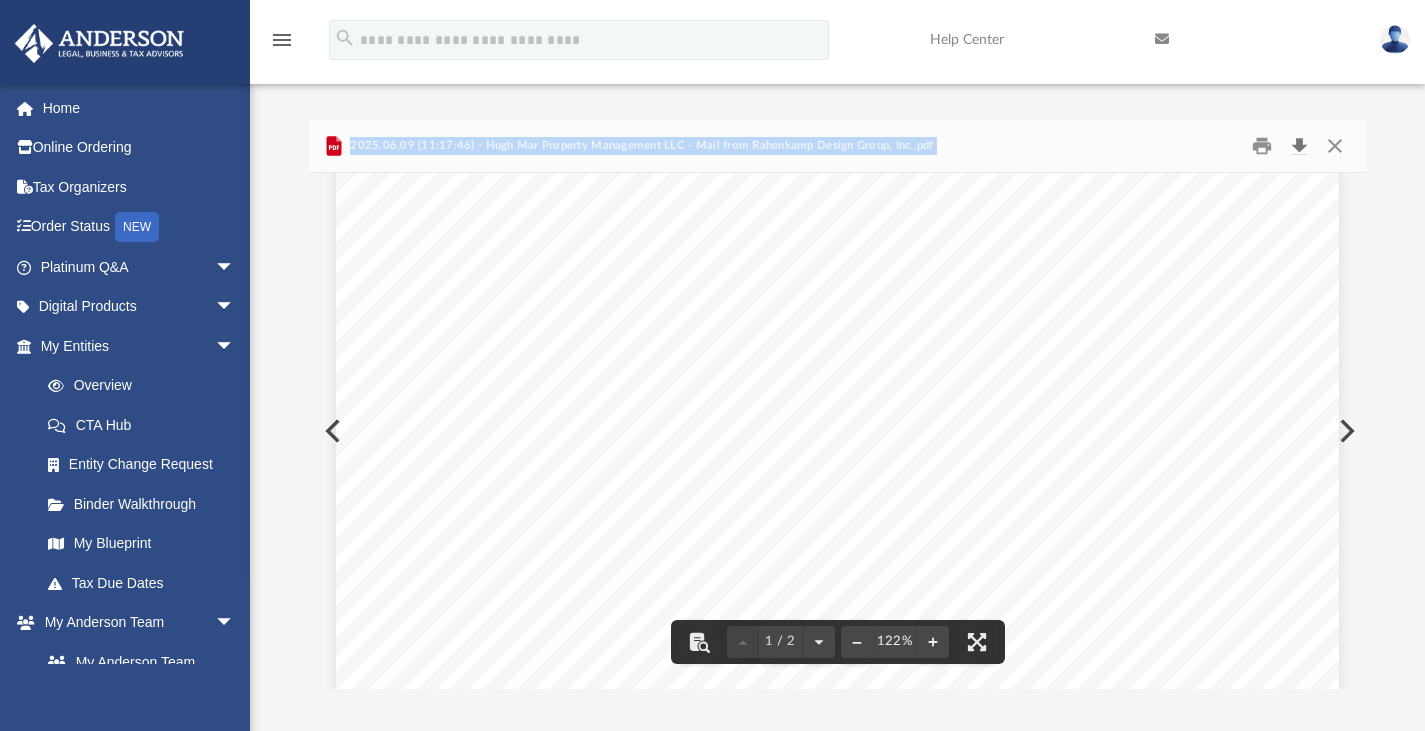 scroll, scrollTop: 0, scrollLeft: 0, axis: both 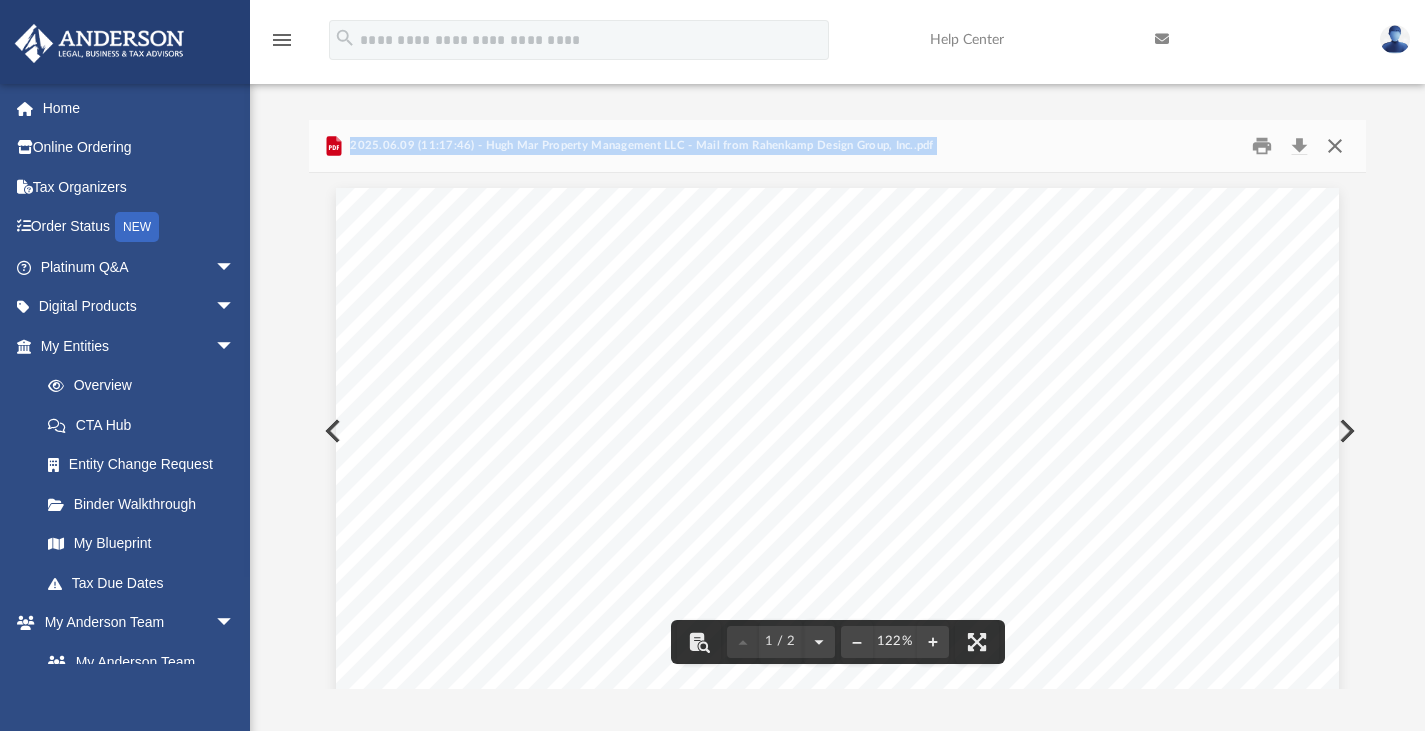 click at bounding box center (1335, 145) 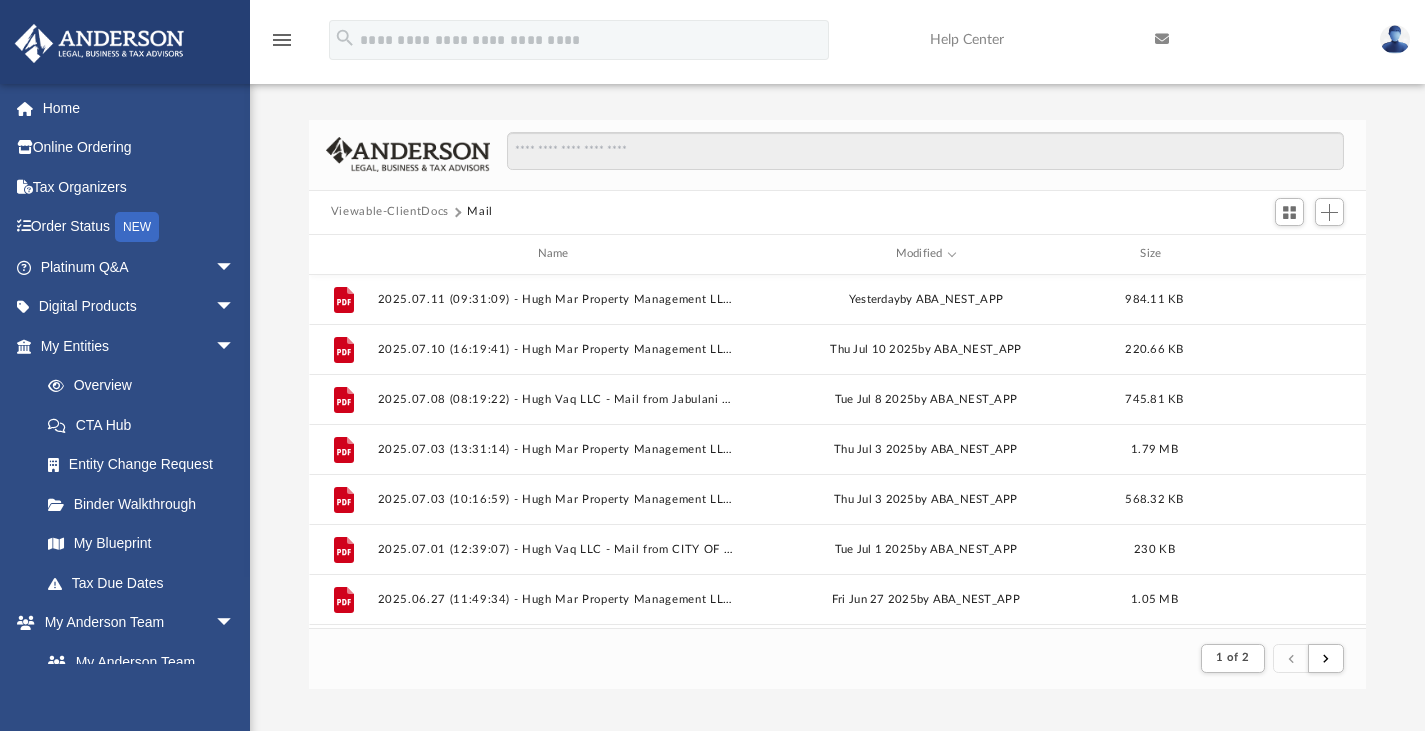 scroll, scrollTop: 51, scrollLeft: 0, axis: vertical 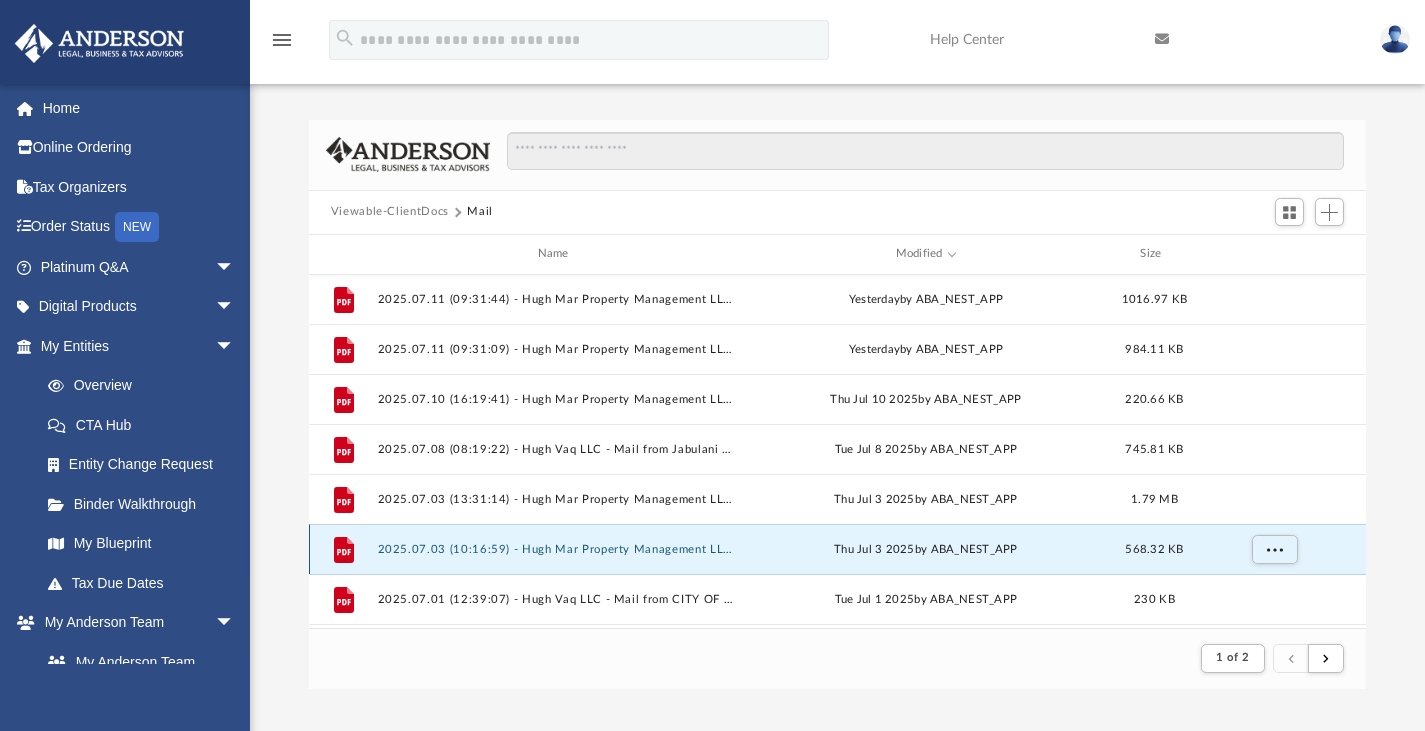 click on "2025.07.03 (10:16:59) - Hugh Mar Property Management LLC - Mail from City of Tampa Utilities.pdf" at bounding box center (557, 548) 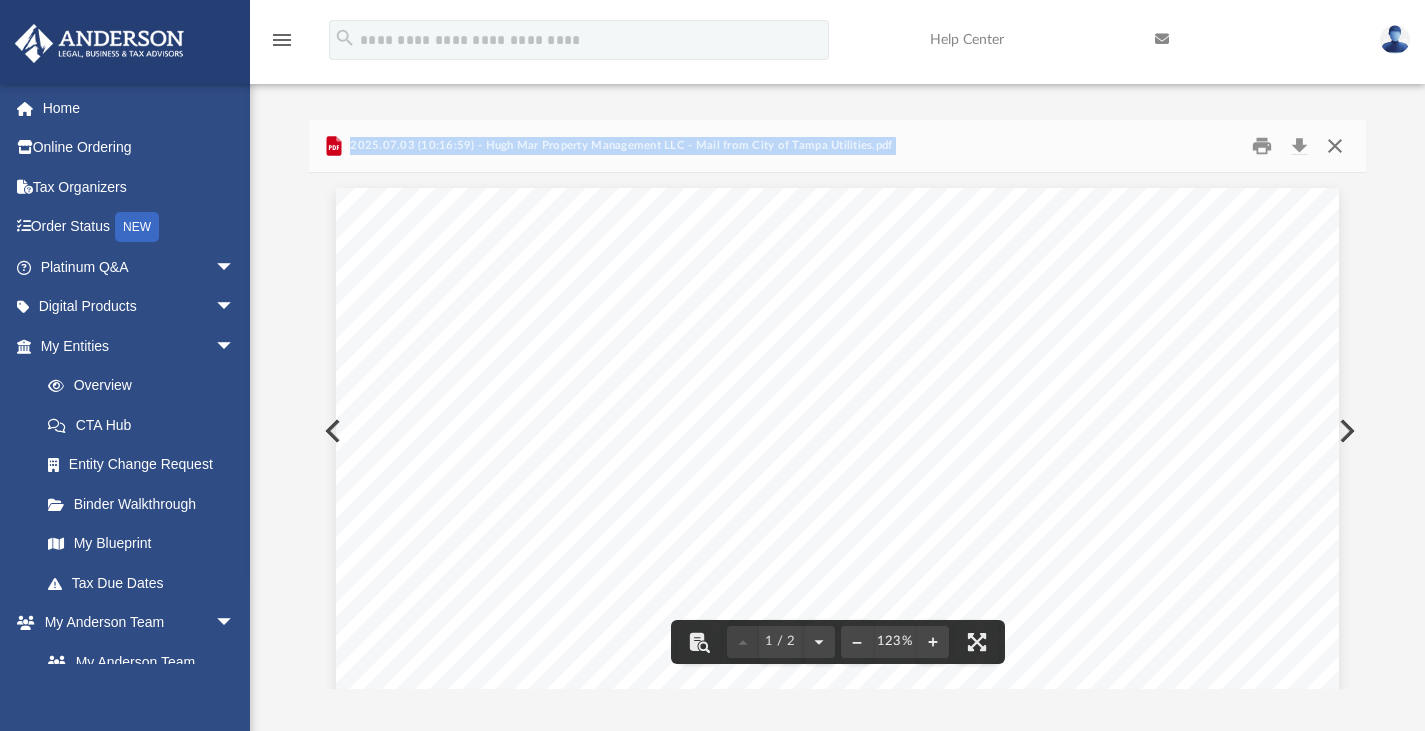 click at bounding box center (1335, 145) 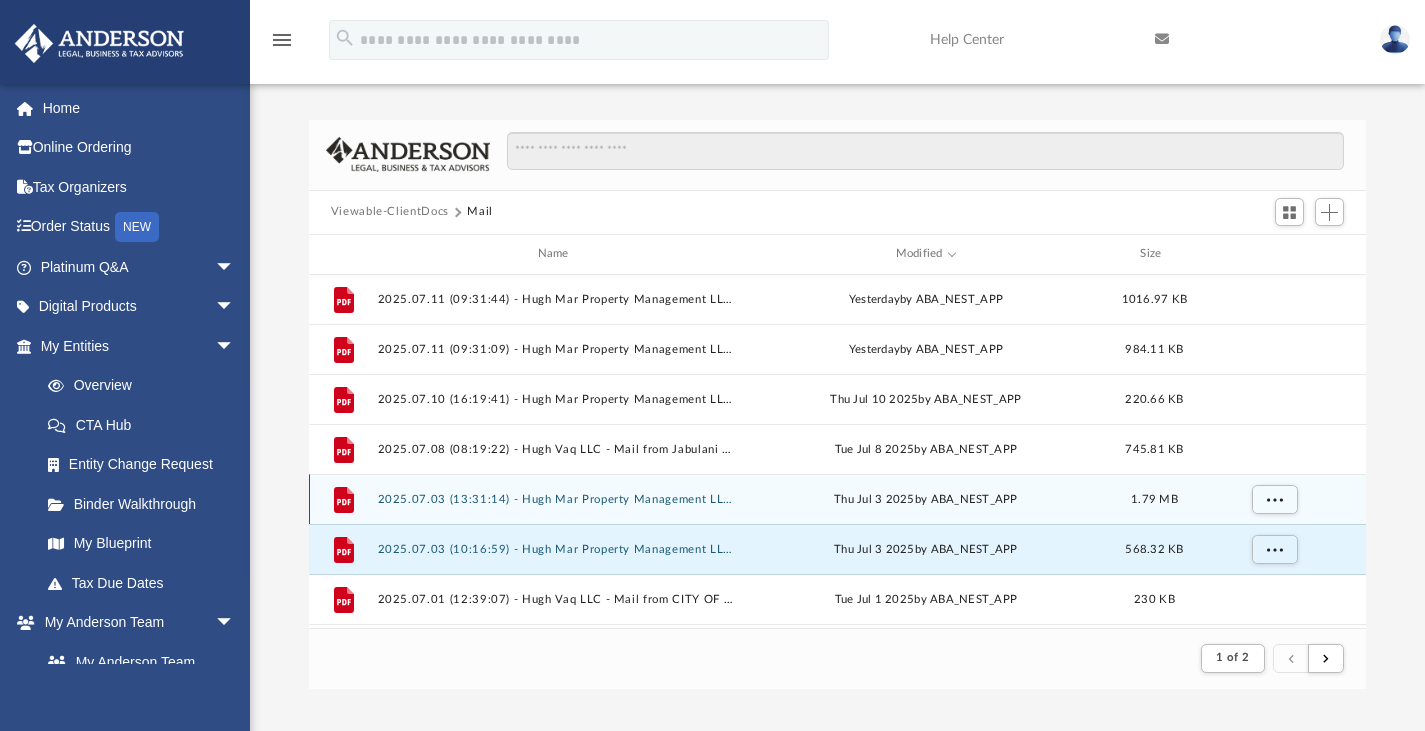 click on "2025.07.03 (13:31:14) - Hugh Mar Property Management LLC - Mail from HUGH MAR PROPERTY MANAGEMENT LLC.pdf" at bounding box center (557, 498) 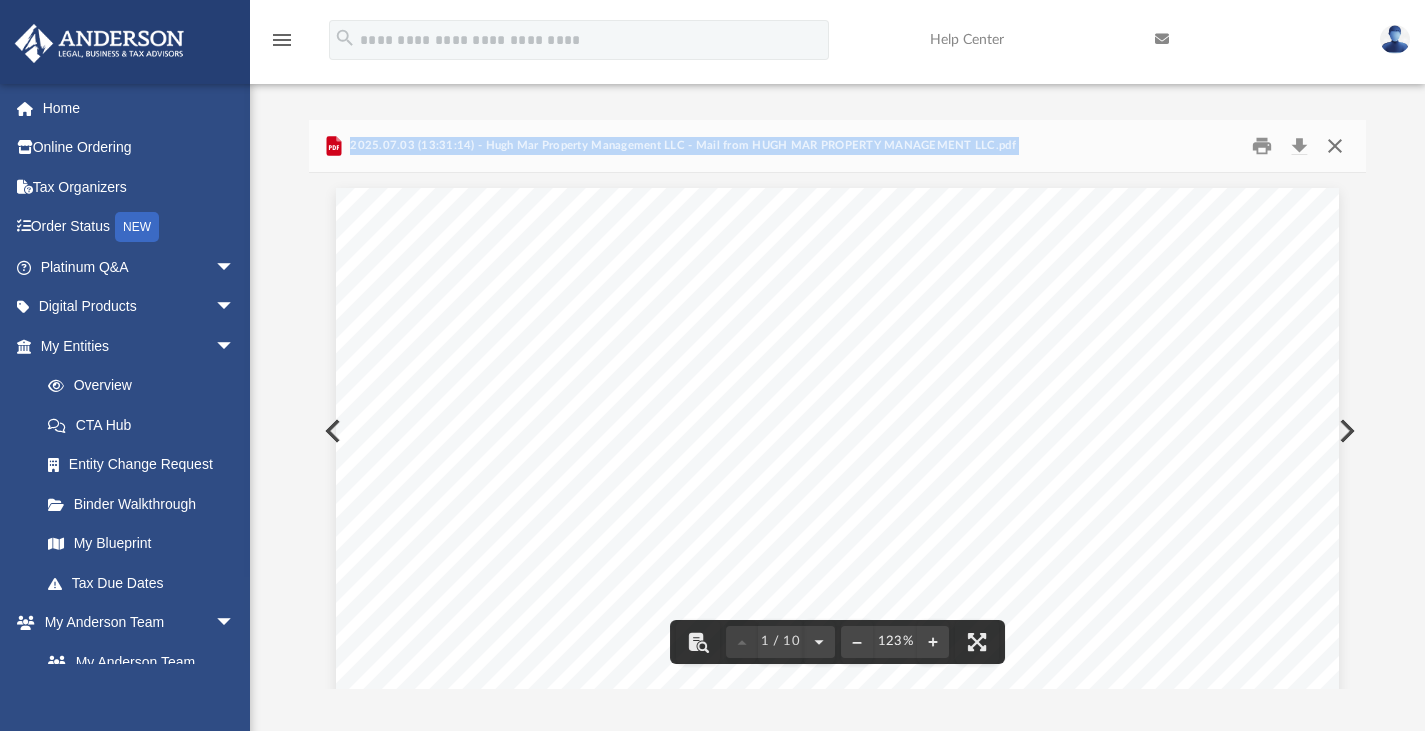 click at bounding box center [1335, 145] 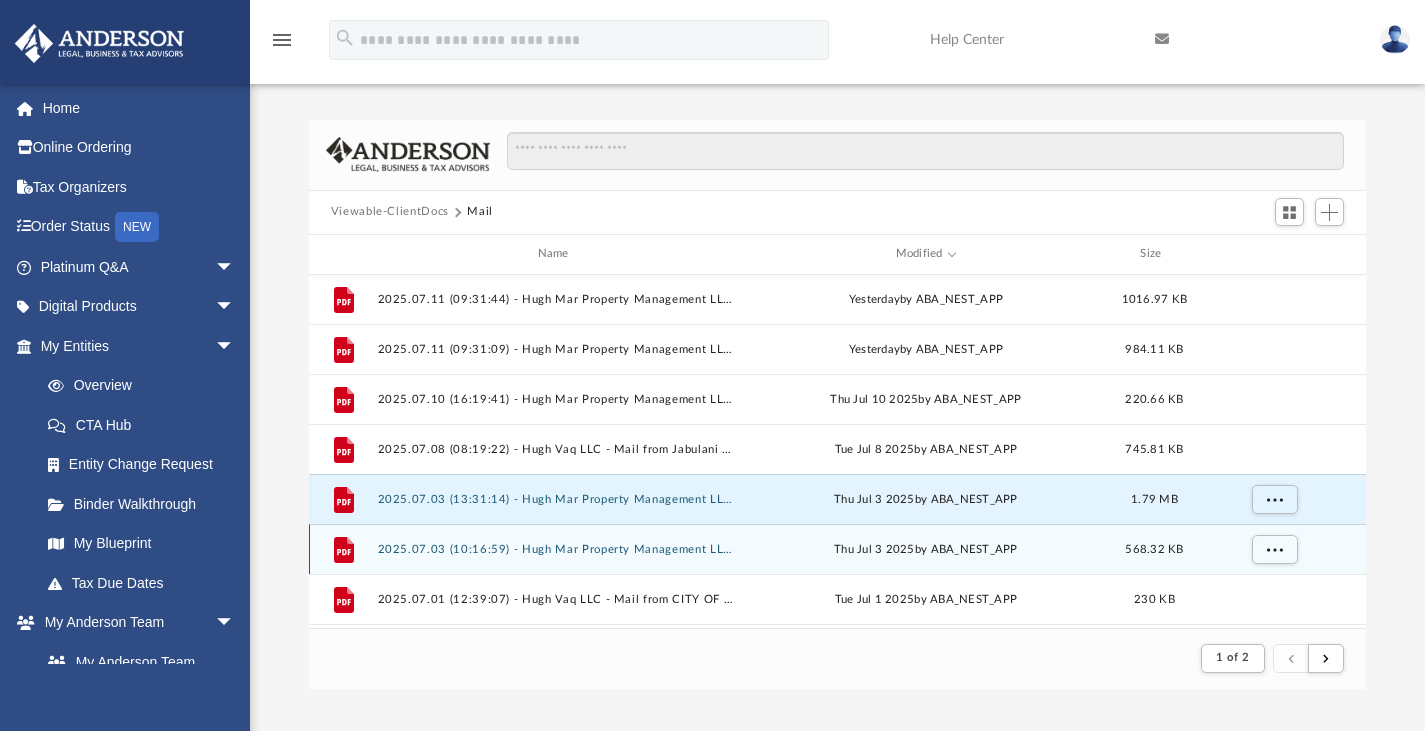 click on "2025.07.03 (10:16:59) - Hugh Mar Property Management LLC - Mail from City of Tampa Utilities.pdf" at bounding box center [557, 548] 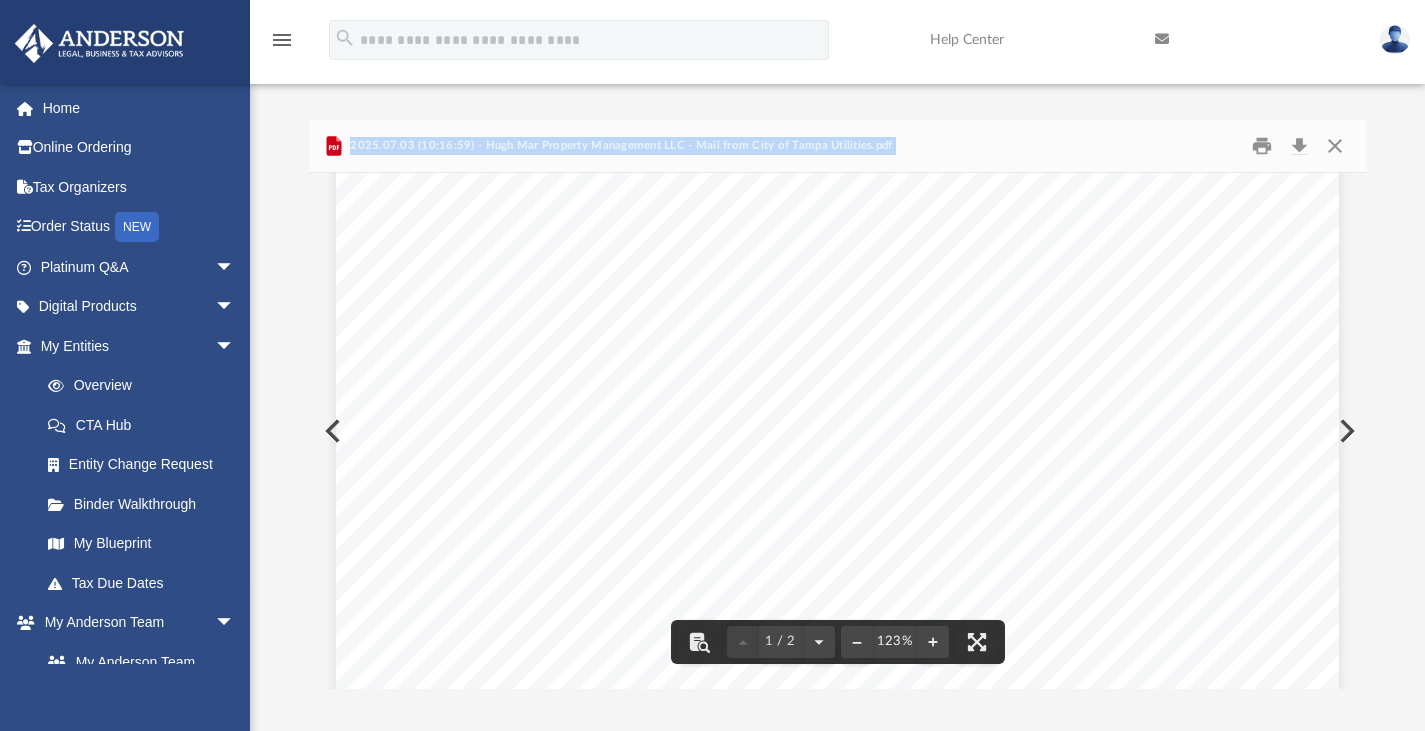 scroll, scrollTop: 0, scrollLeft: 0, axis: both 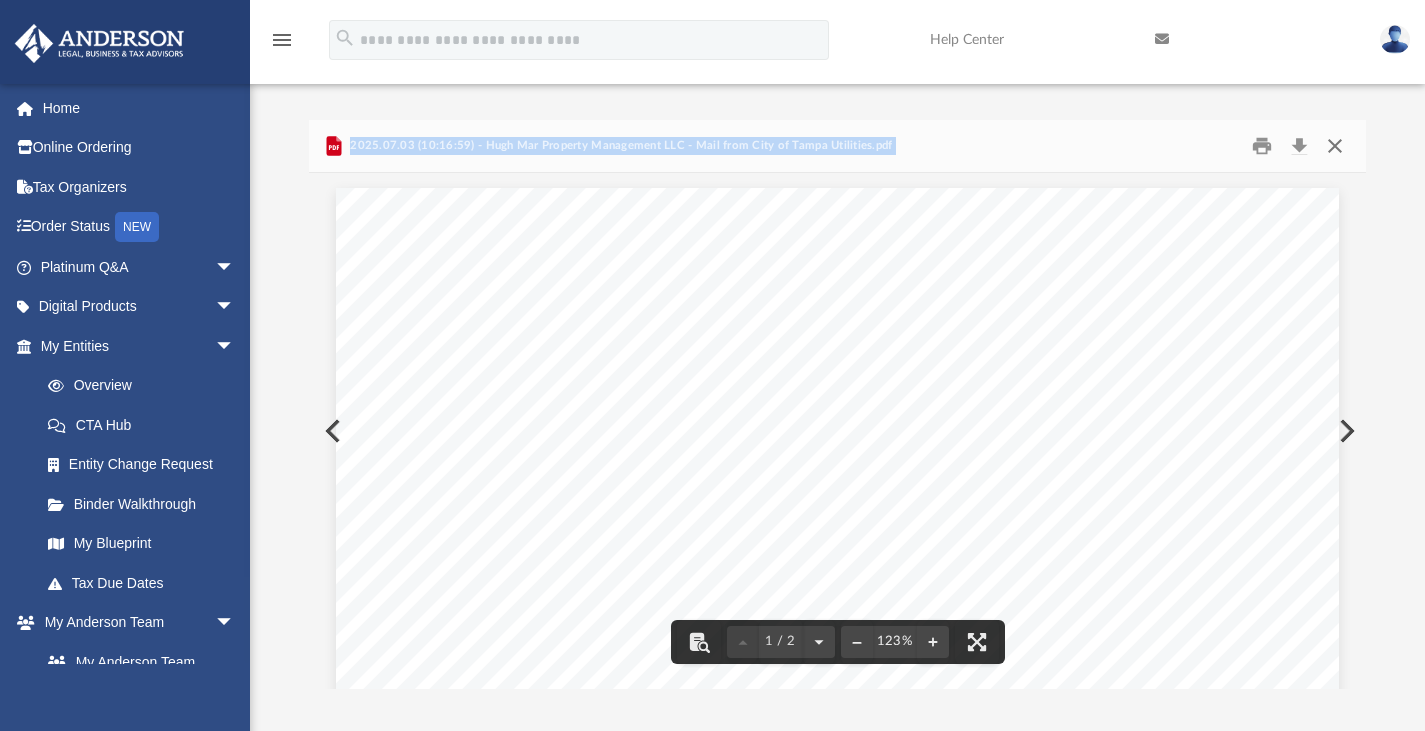 click at bounding box center (1335, 145) 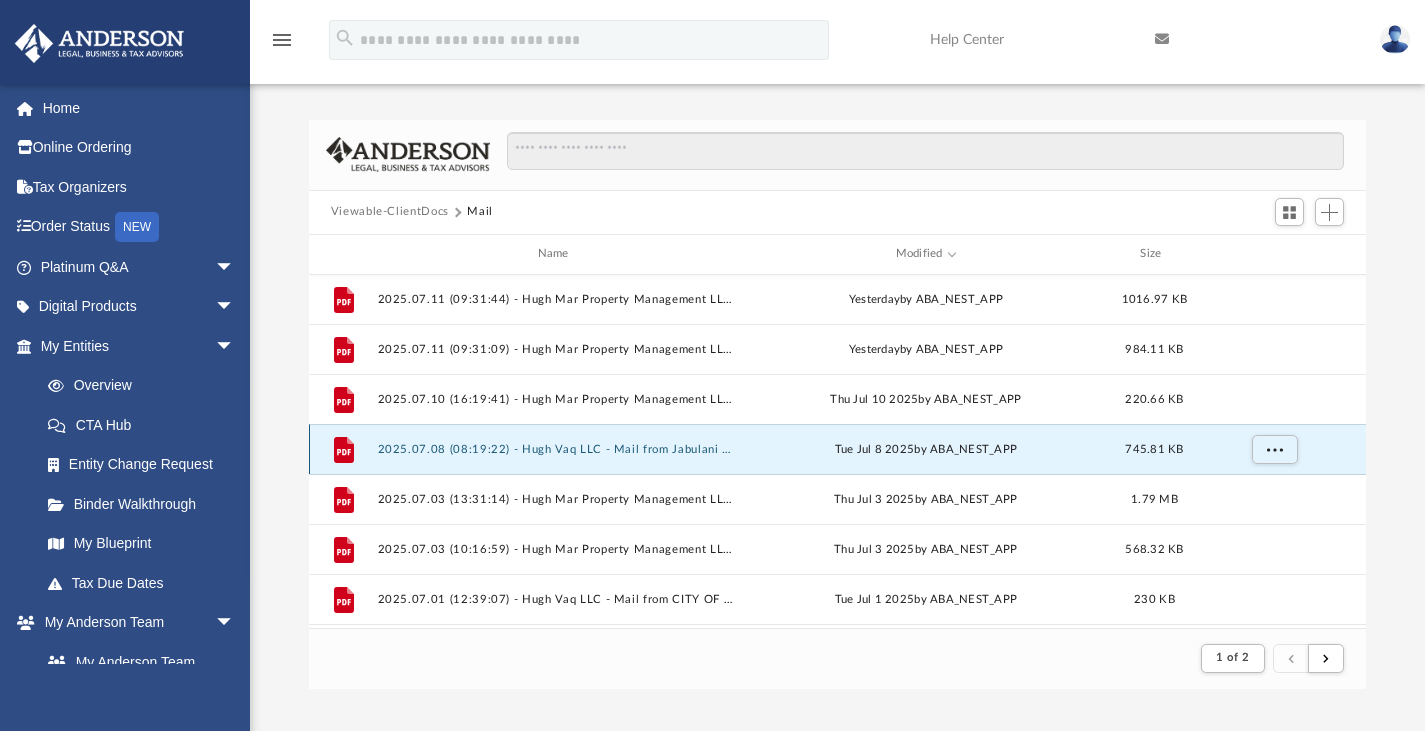 click on "2025.07.08 (08:19:22) - Hugh Vaq LLC - Mail from Jabulani Cruz.pdf" at bounding box center (557, 448) 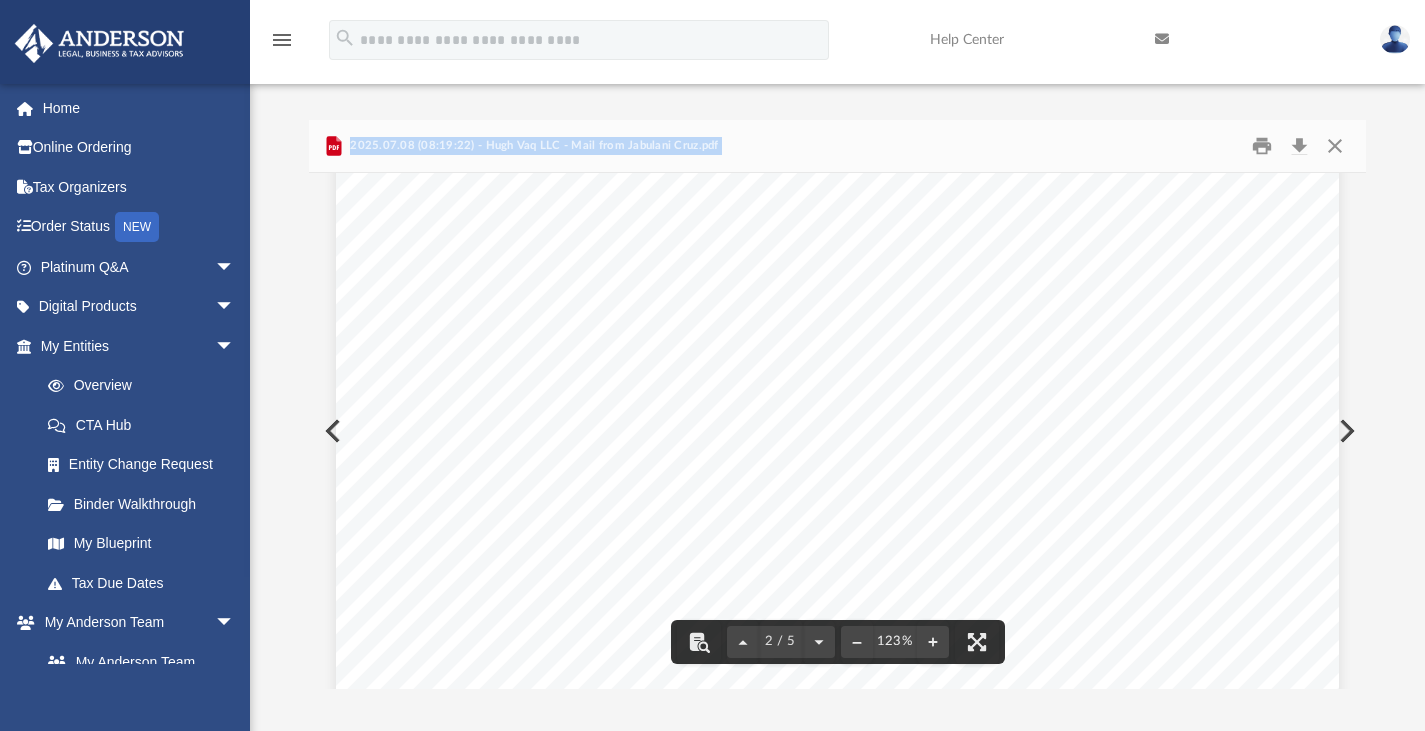 scroll, scrollTop: 1808, scrollLeft: 0, axis: vertical 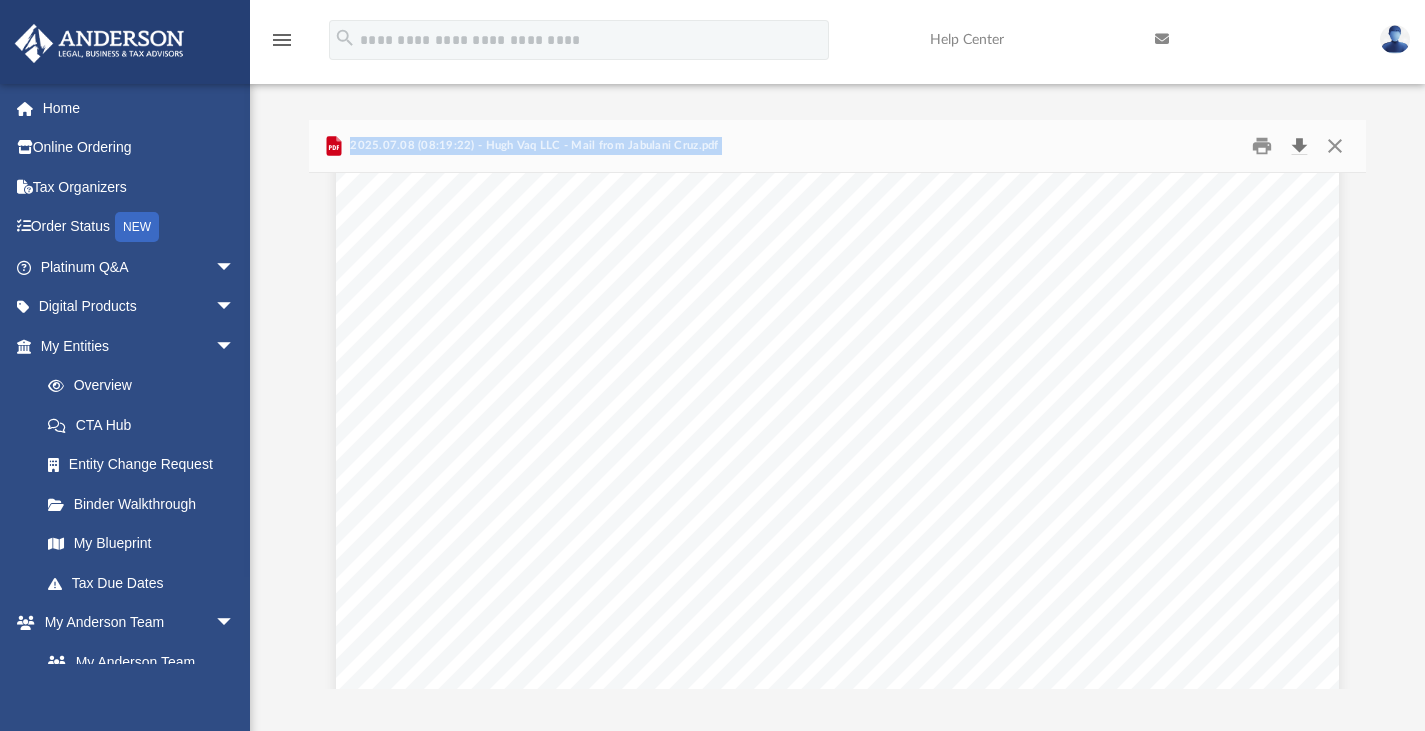 click at bounding box center (1299, 145) 